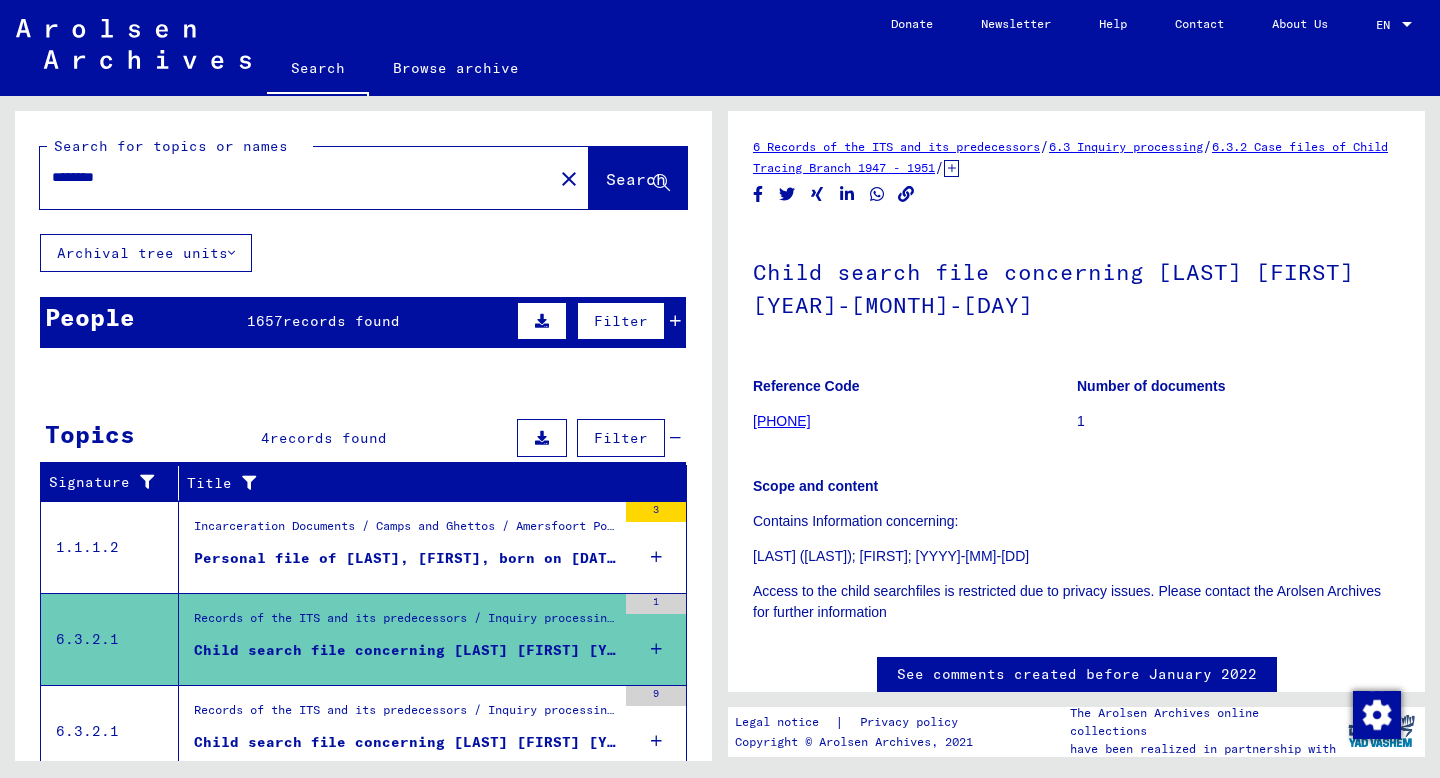 scroll, scrollTop: 0, scrollLeft: 0, axis: both 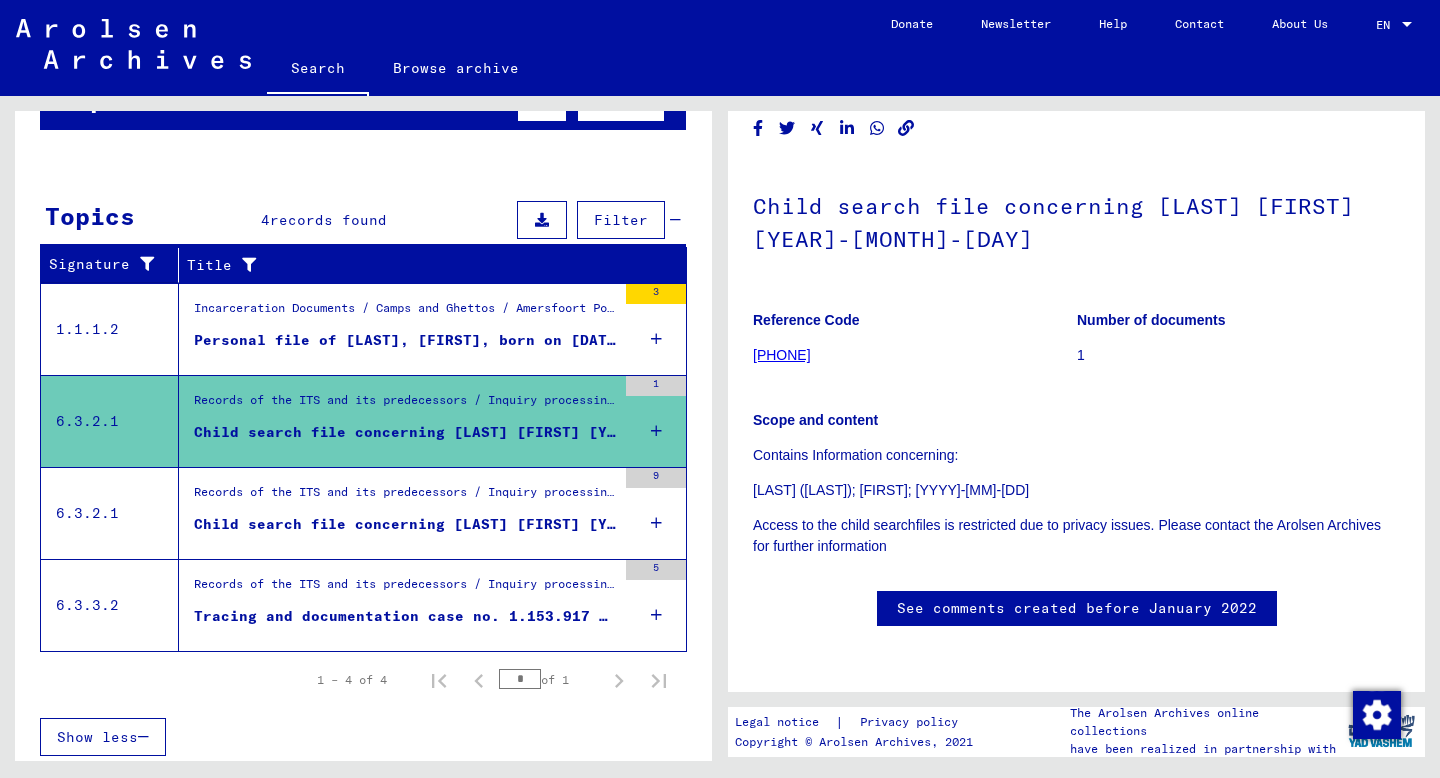 click on "Incarceration Documents / Camps and Ghettos / Amersfoort Police Transit Camp / Individual Documents Amersfoort / Individual prisoner records - Police Transit Camp Amersfoort / Files with names from [LAST]" at bounding box center [405, 313] 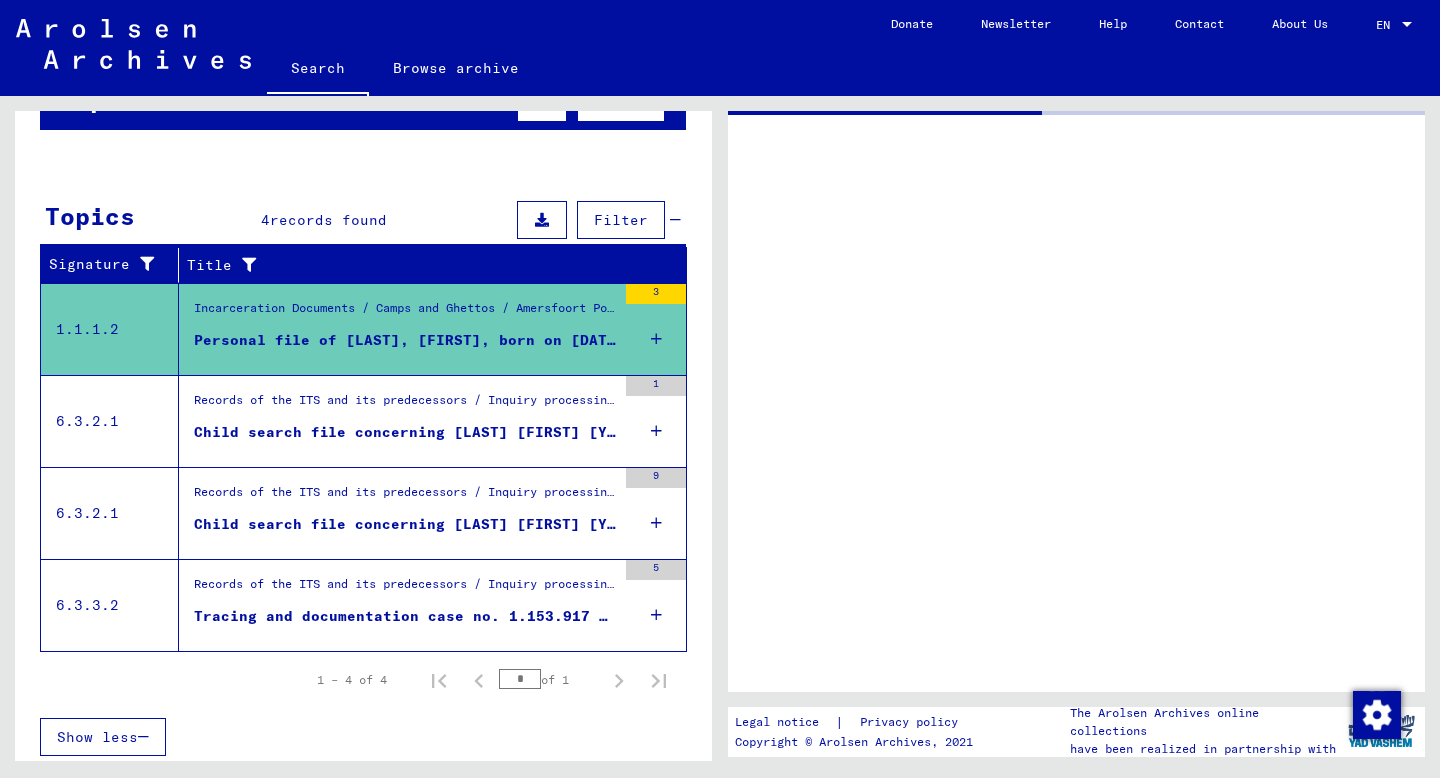 scroll, scrollTop: 0, scrollLeft: 0, axis: both 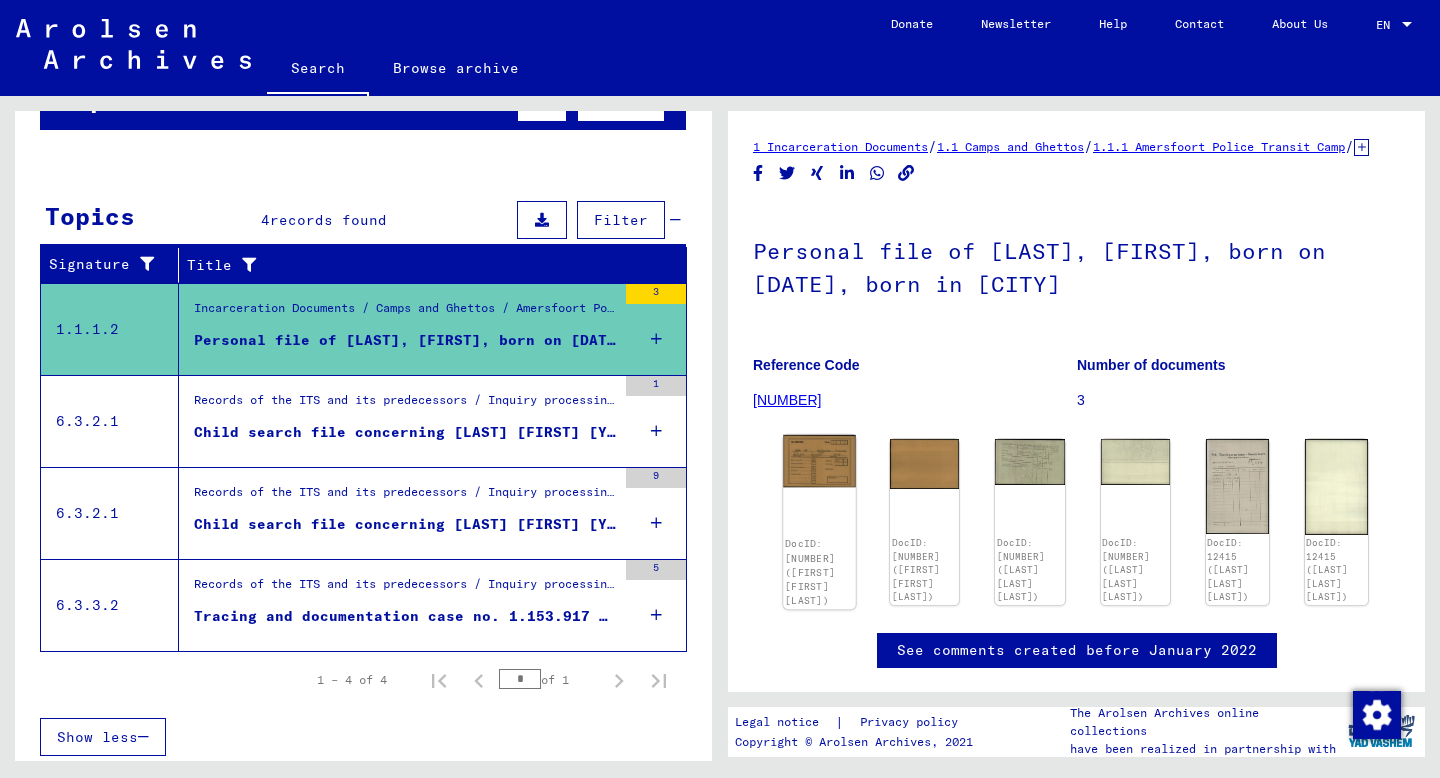 click 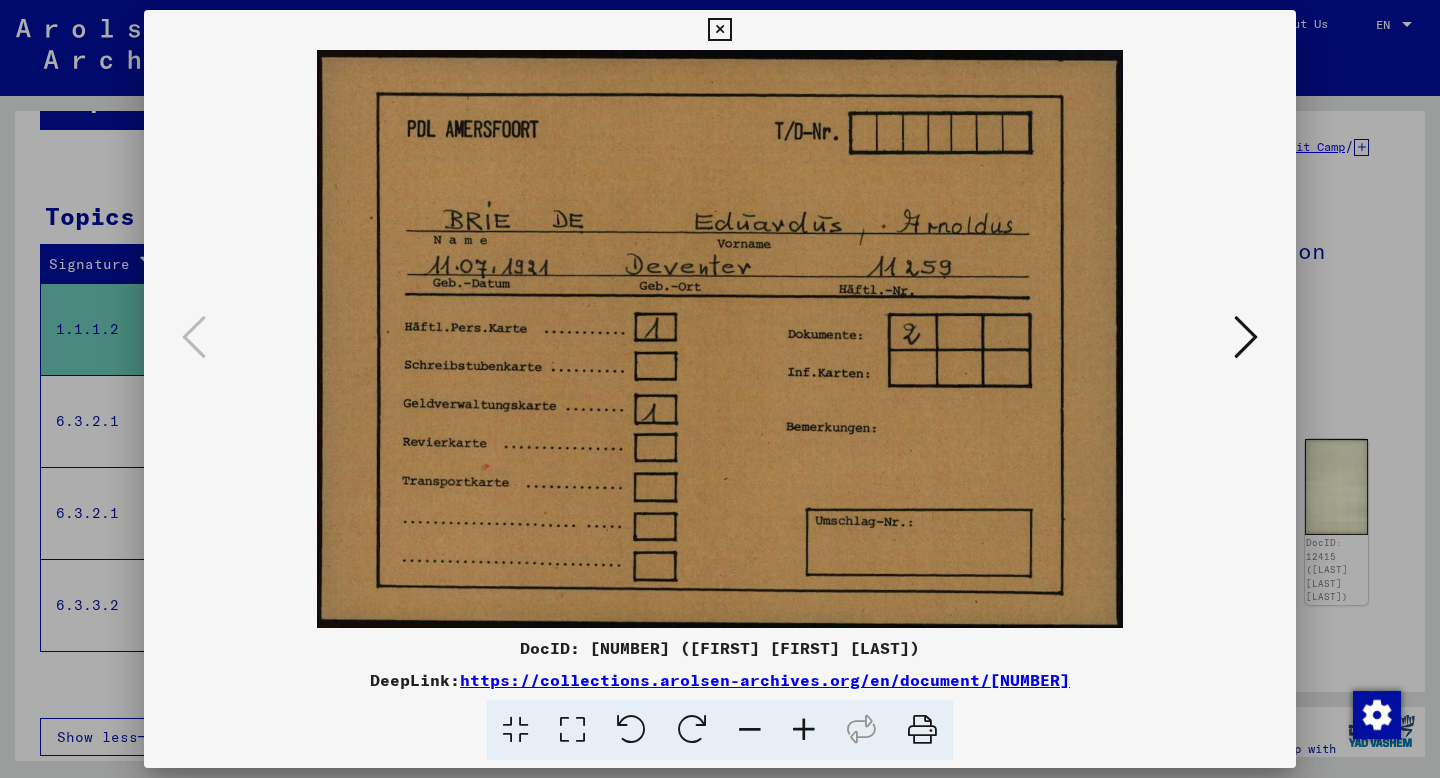 click at bounding box center (1246, 338) 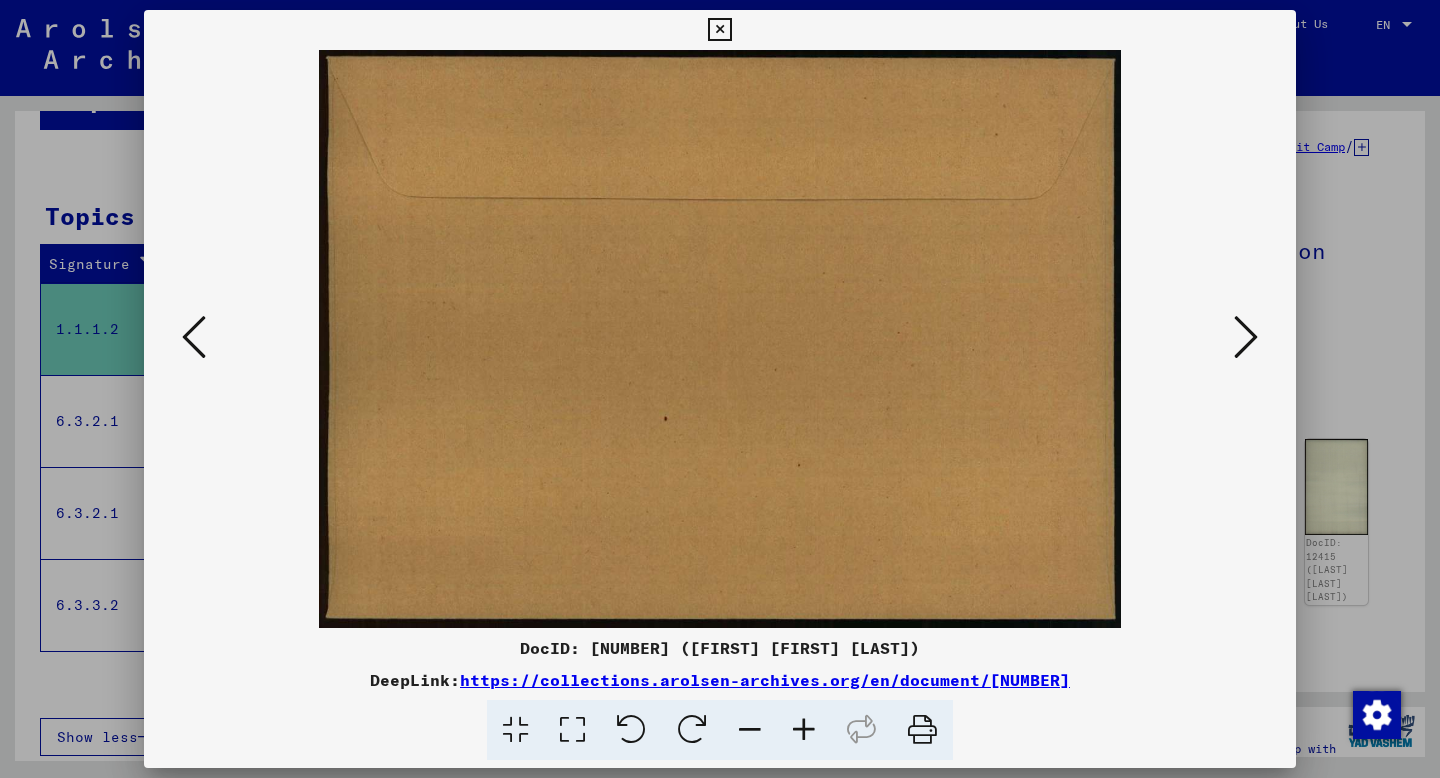 click at bounding box center [1246, 338] 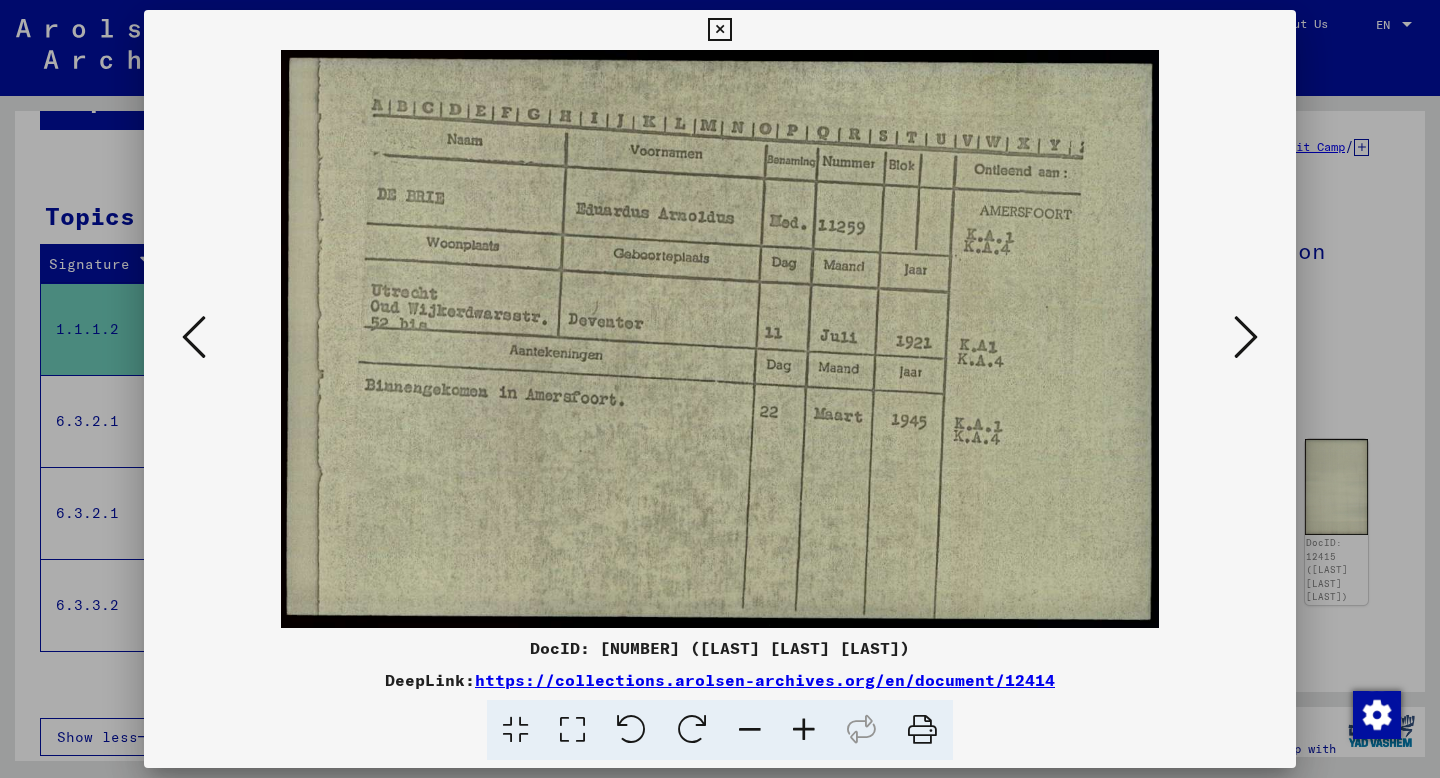 click at bounding box center [1246, 337] 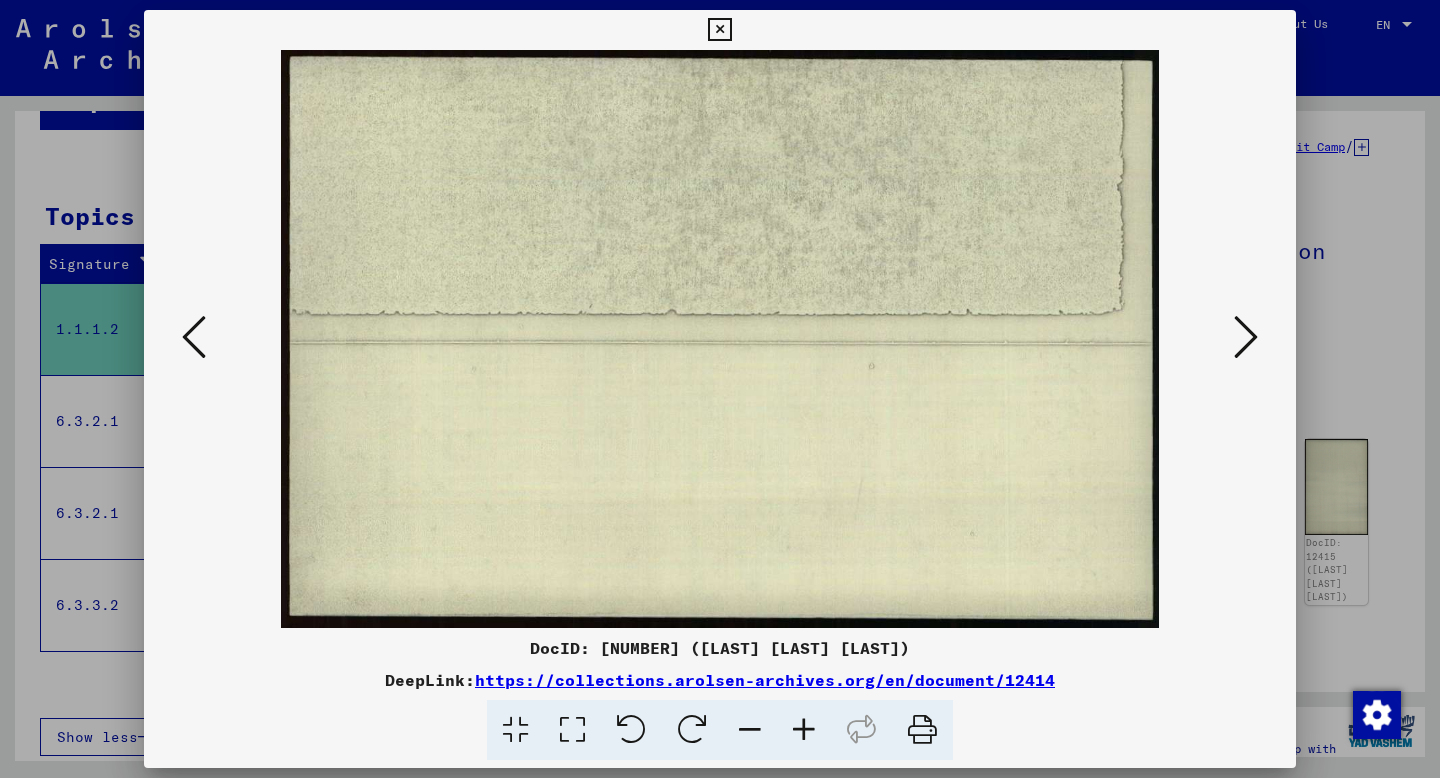 click at bounding box center (720, 389) 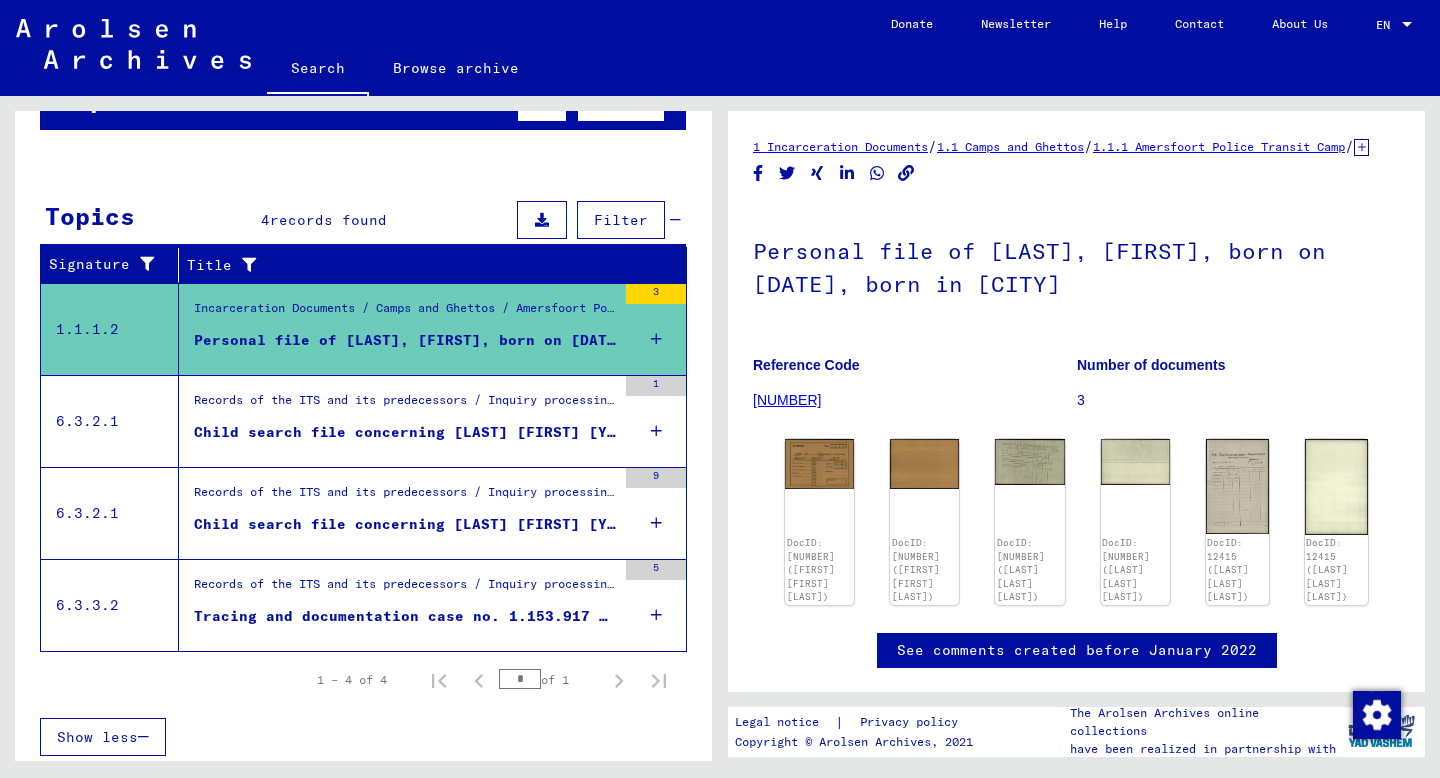 scroll, scrollTop: 0, scrollLeft: 0, axis: both 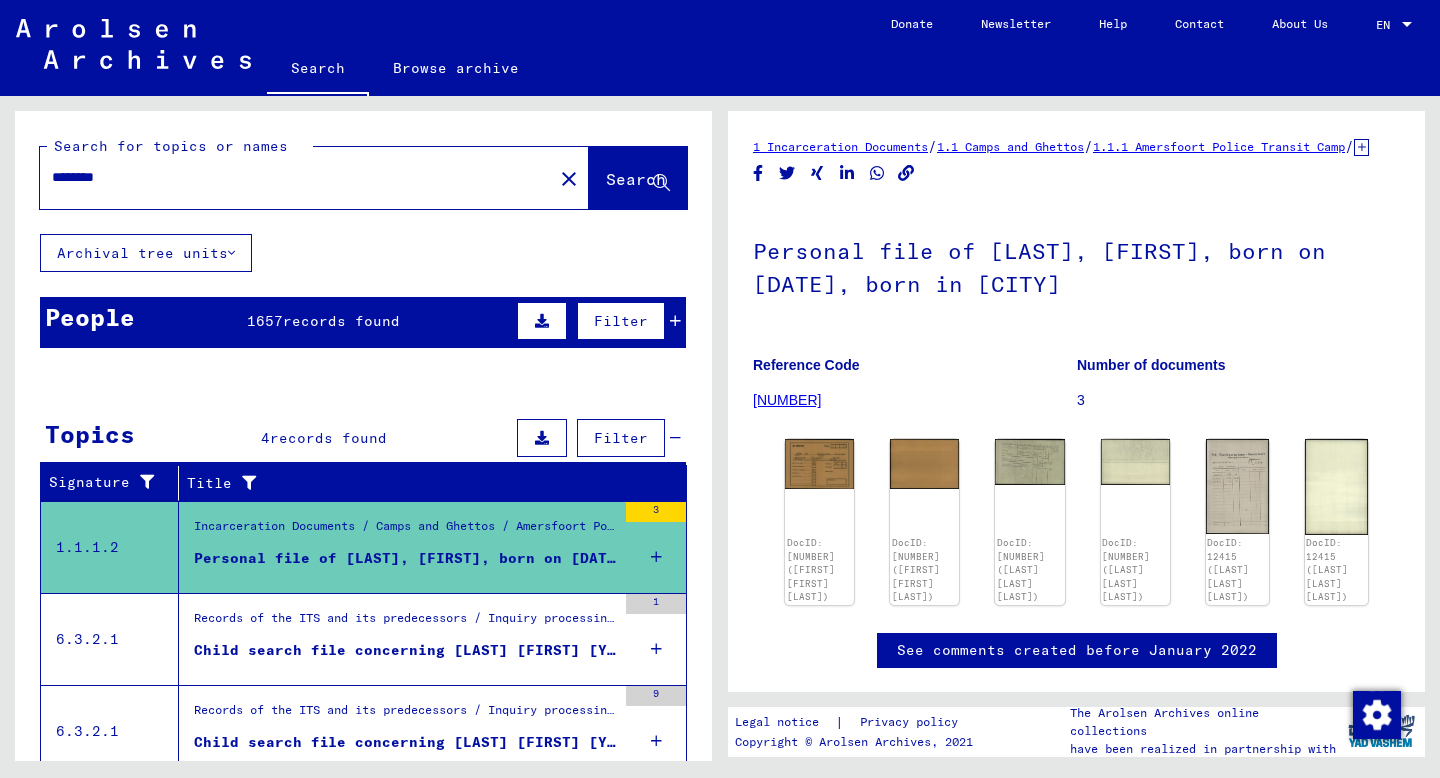click on "close" 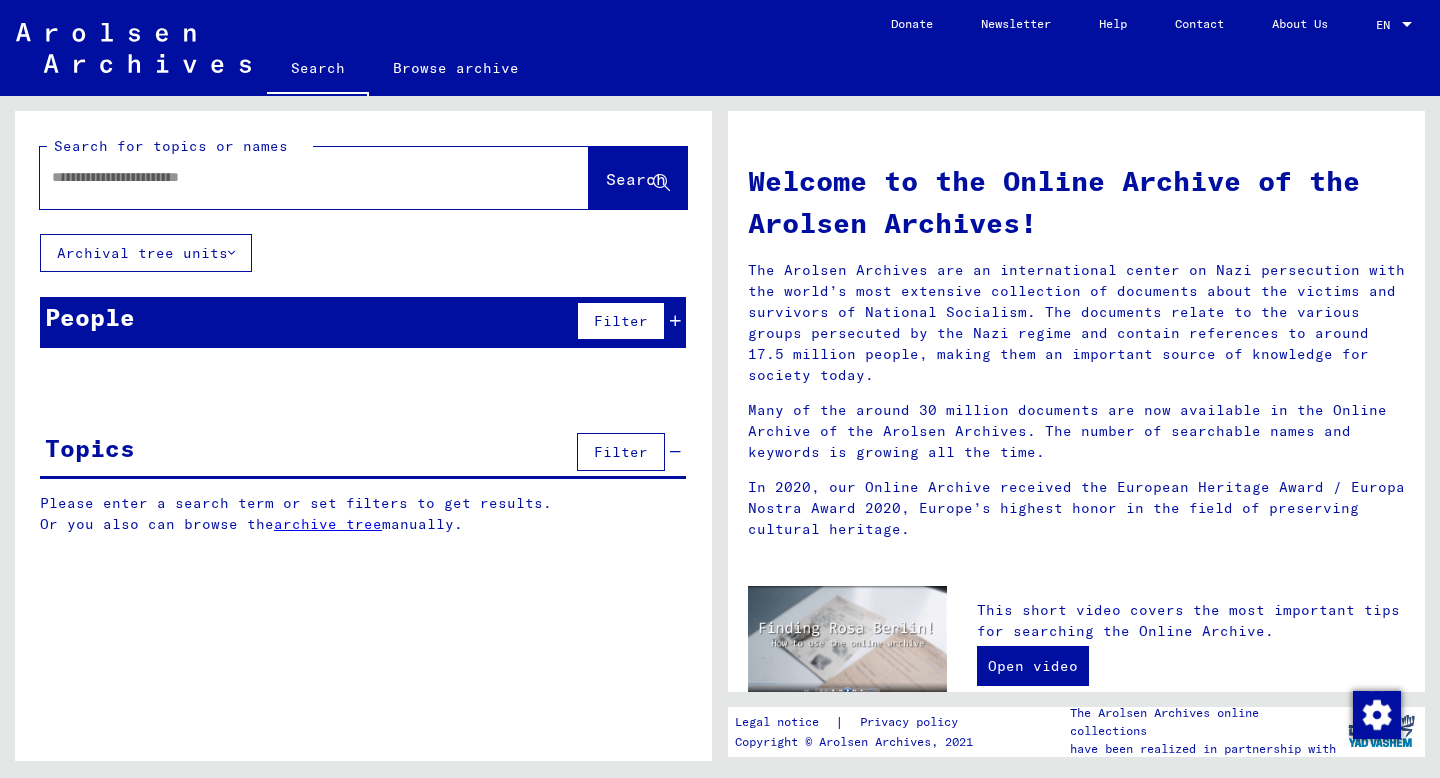 click at bounding box center (290, 177) 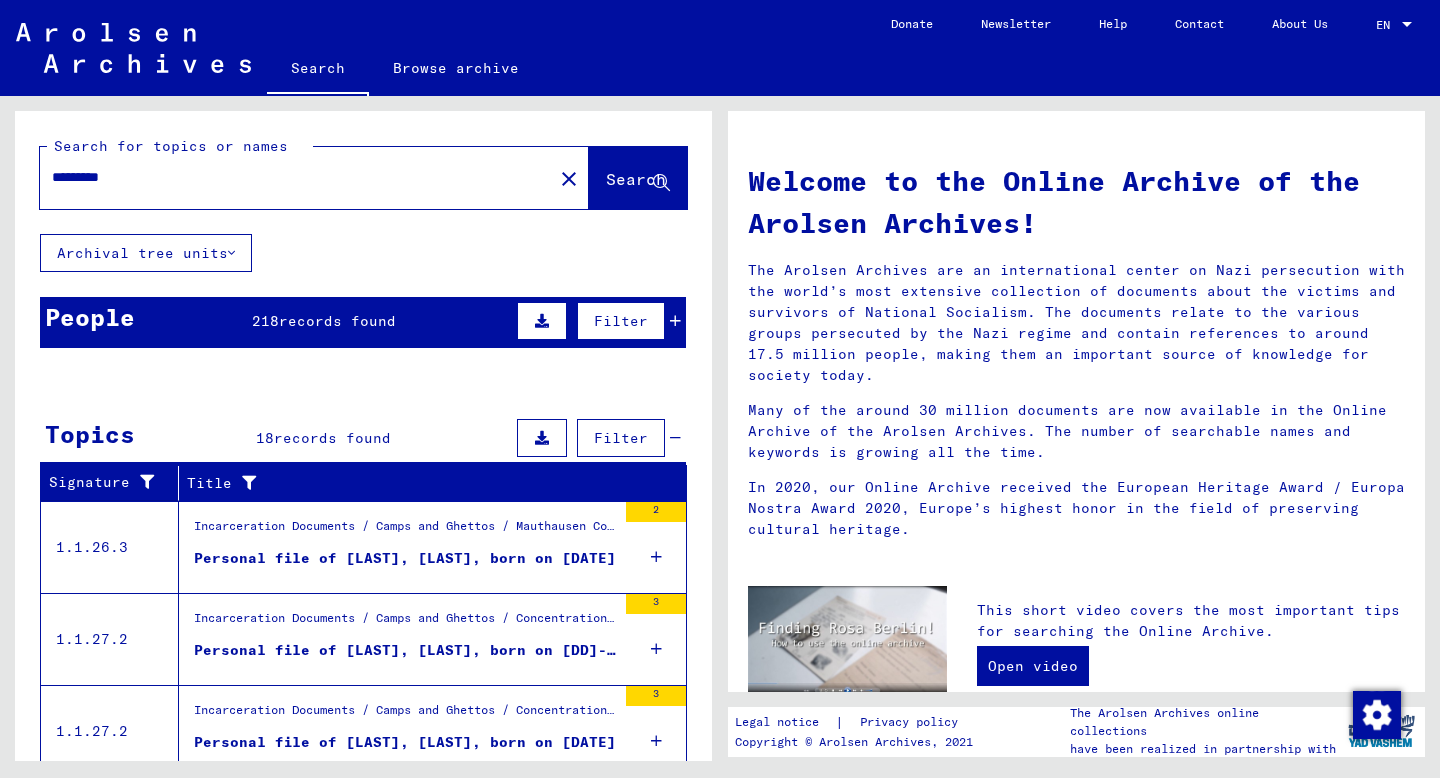 scroll, scrollTop: 130, scrollLeft: 0, axis: vertical 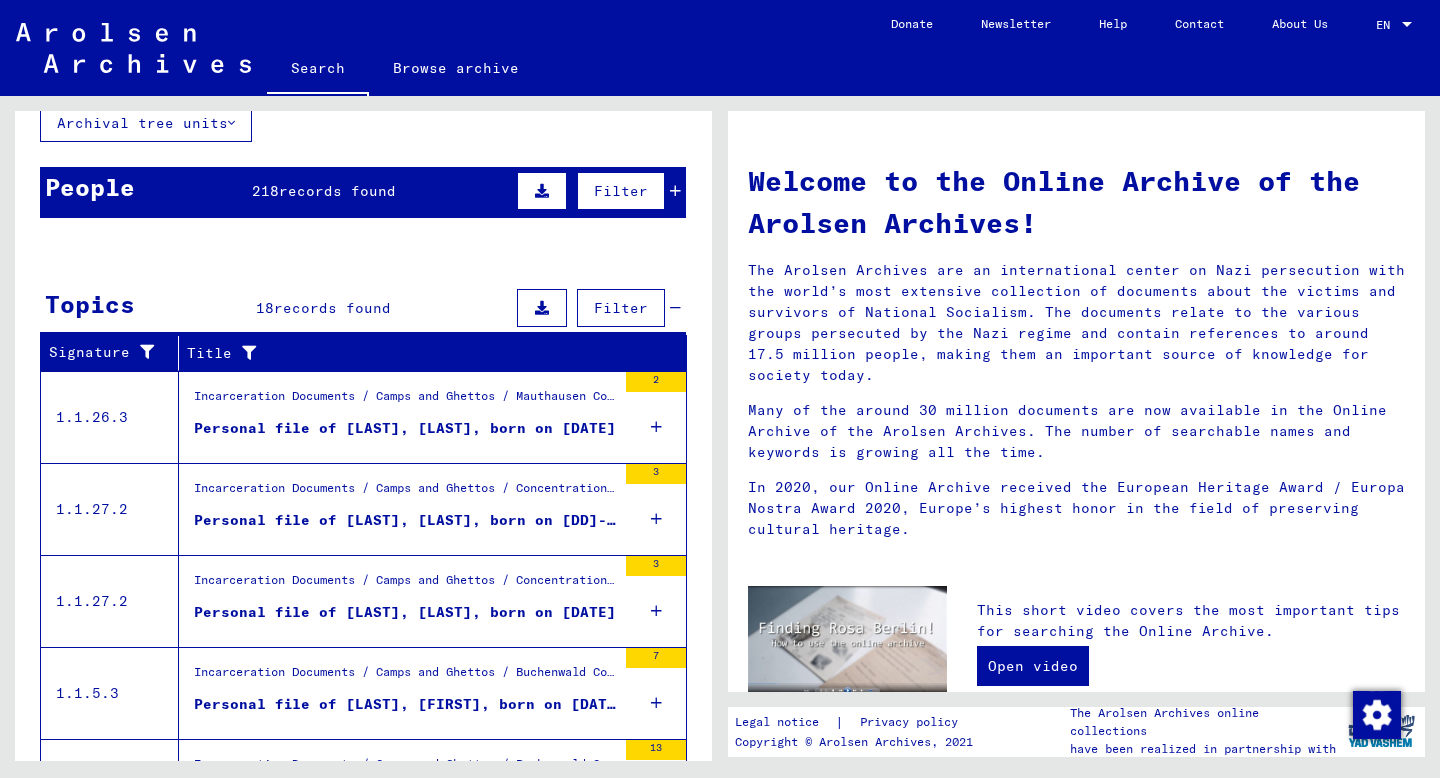 click on "Personal file of [LAST], [LAST], born on [DATE]" at bounding box center [405, 433] 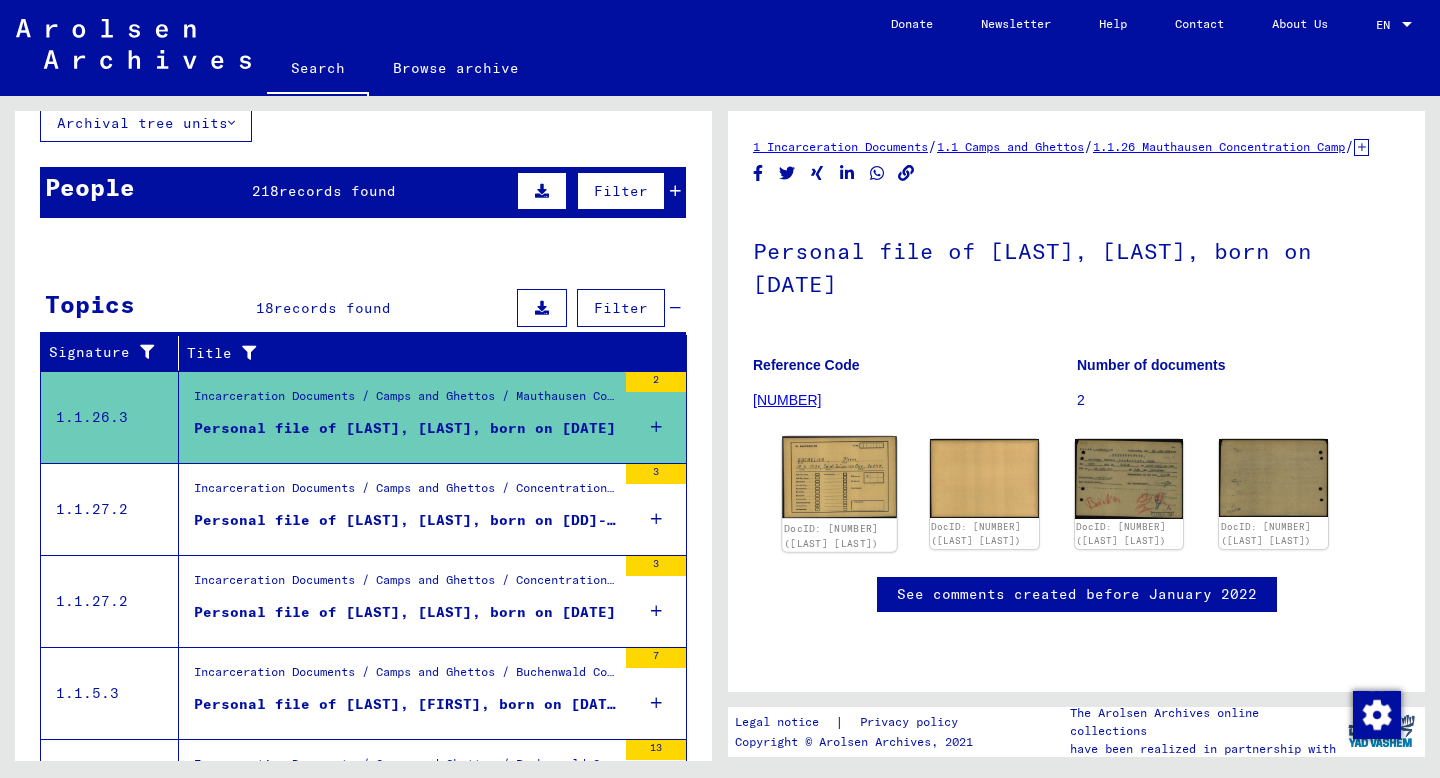 click 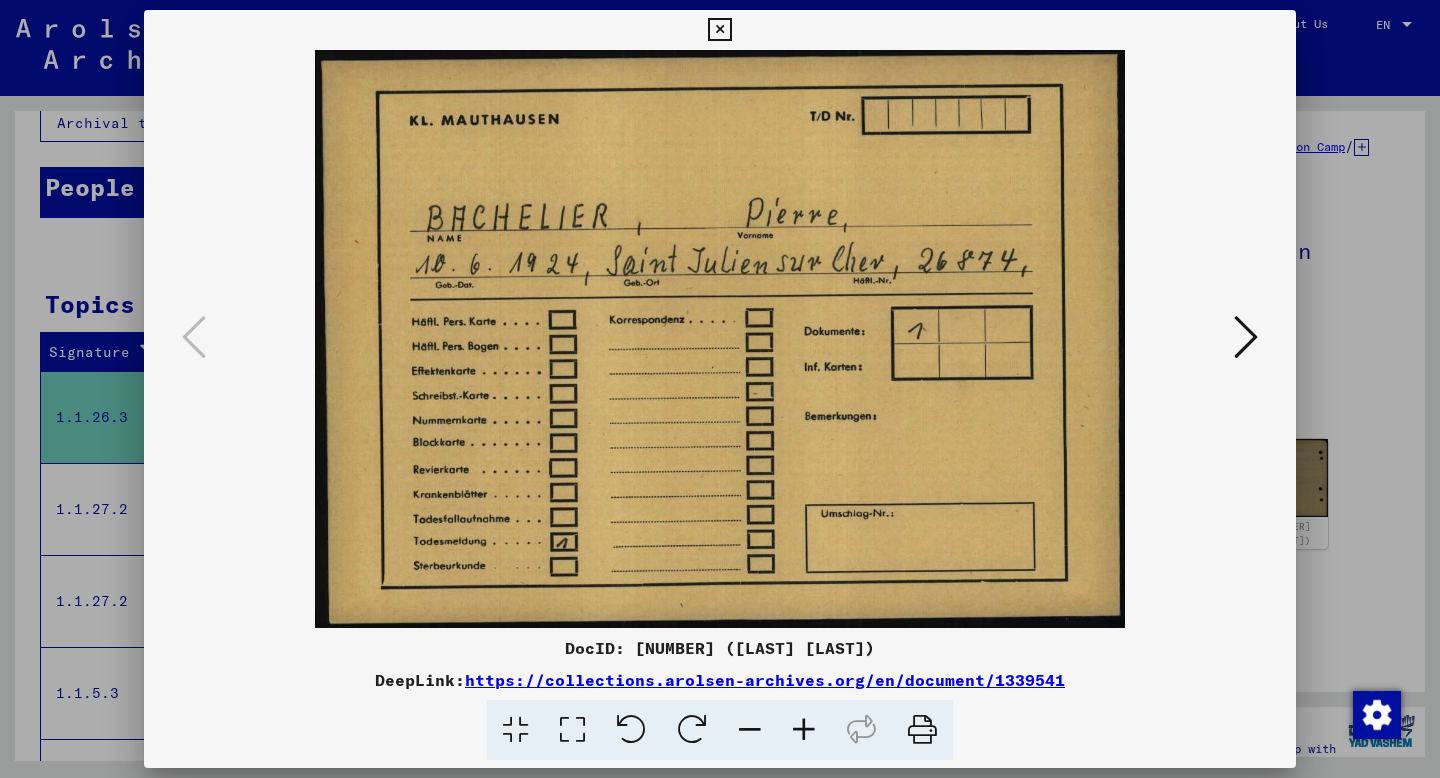 click at bounding box center (1246, 337) 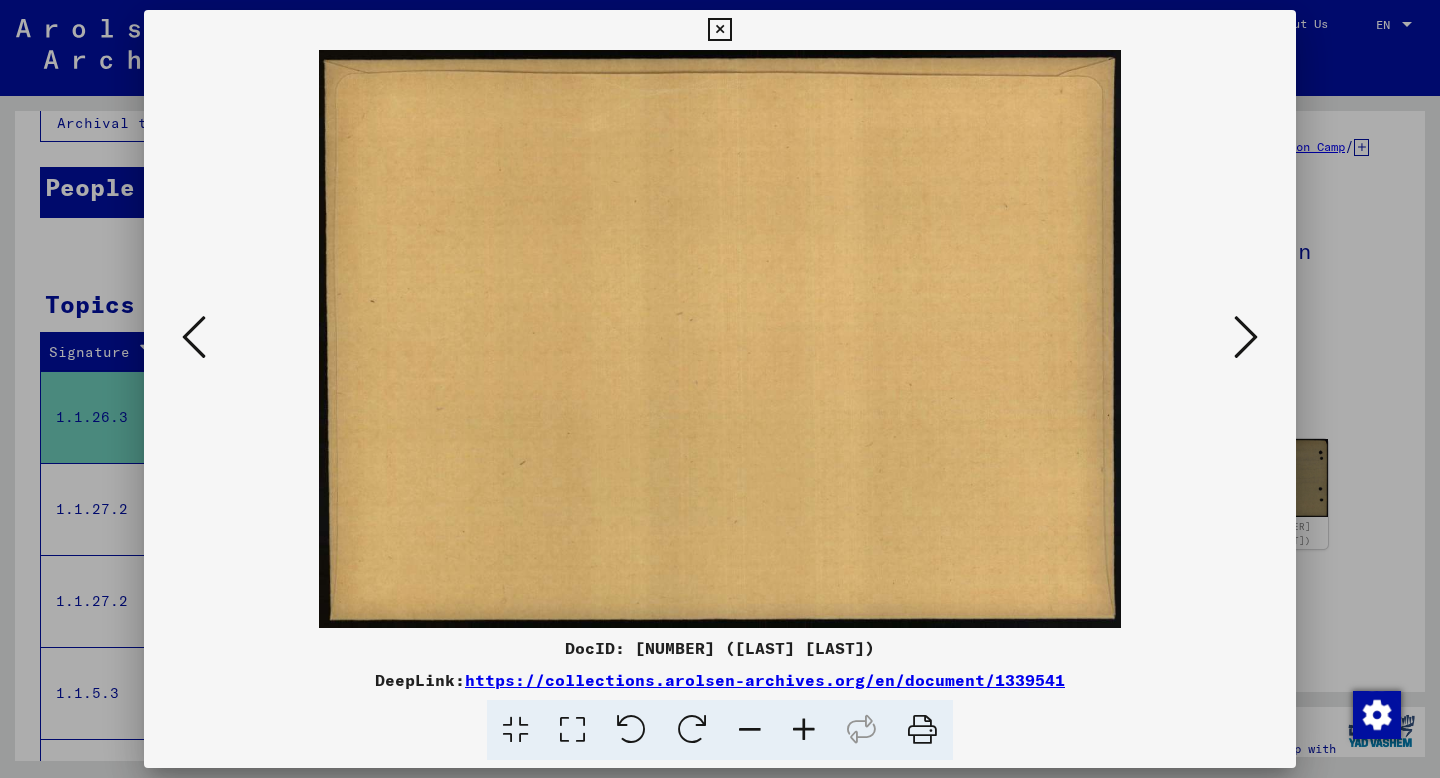 click at bounding box center [1246, 337] 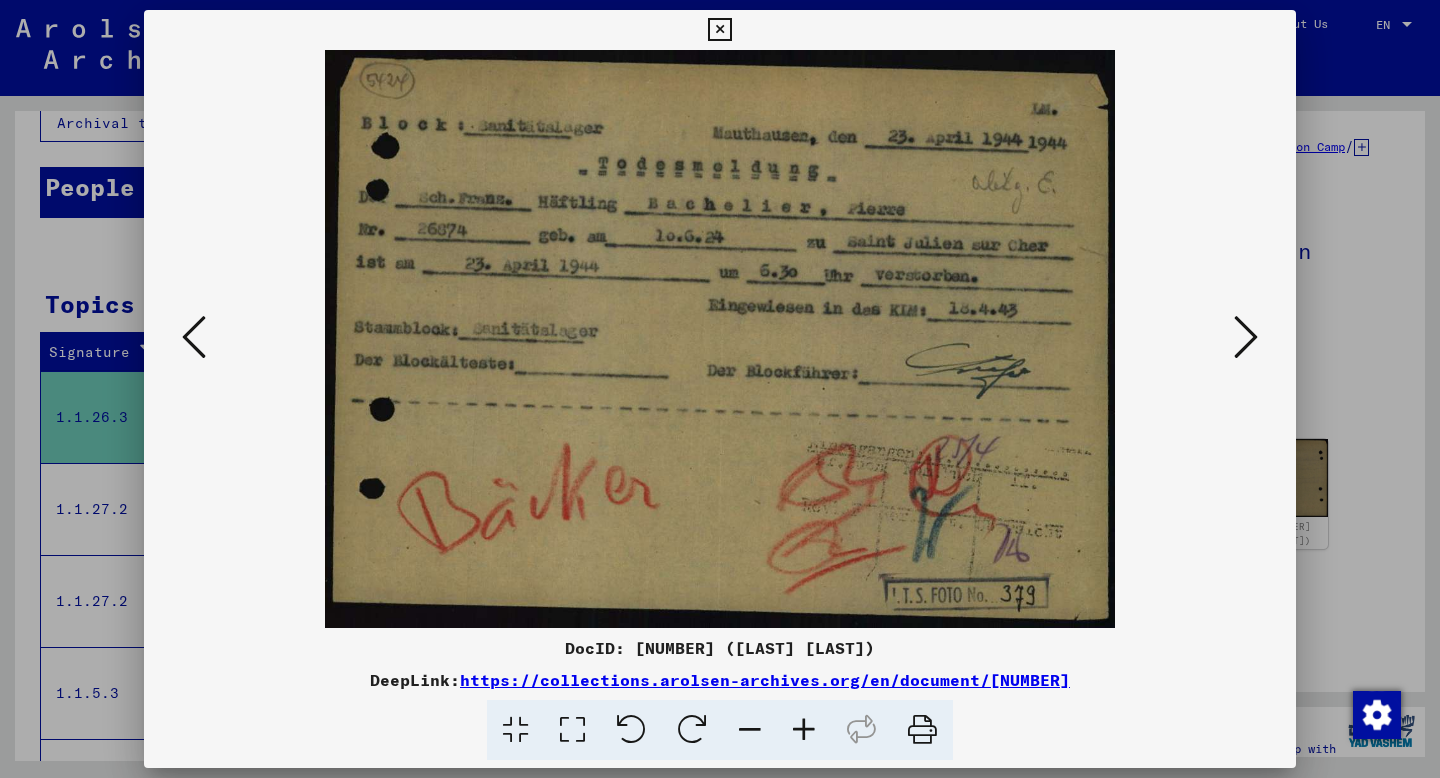 click at bounding box center (1246, 337) 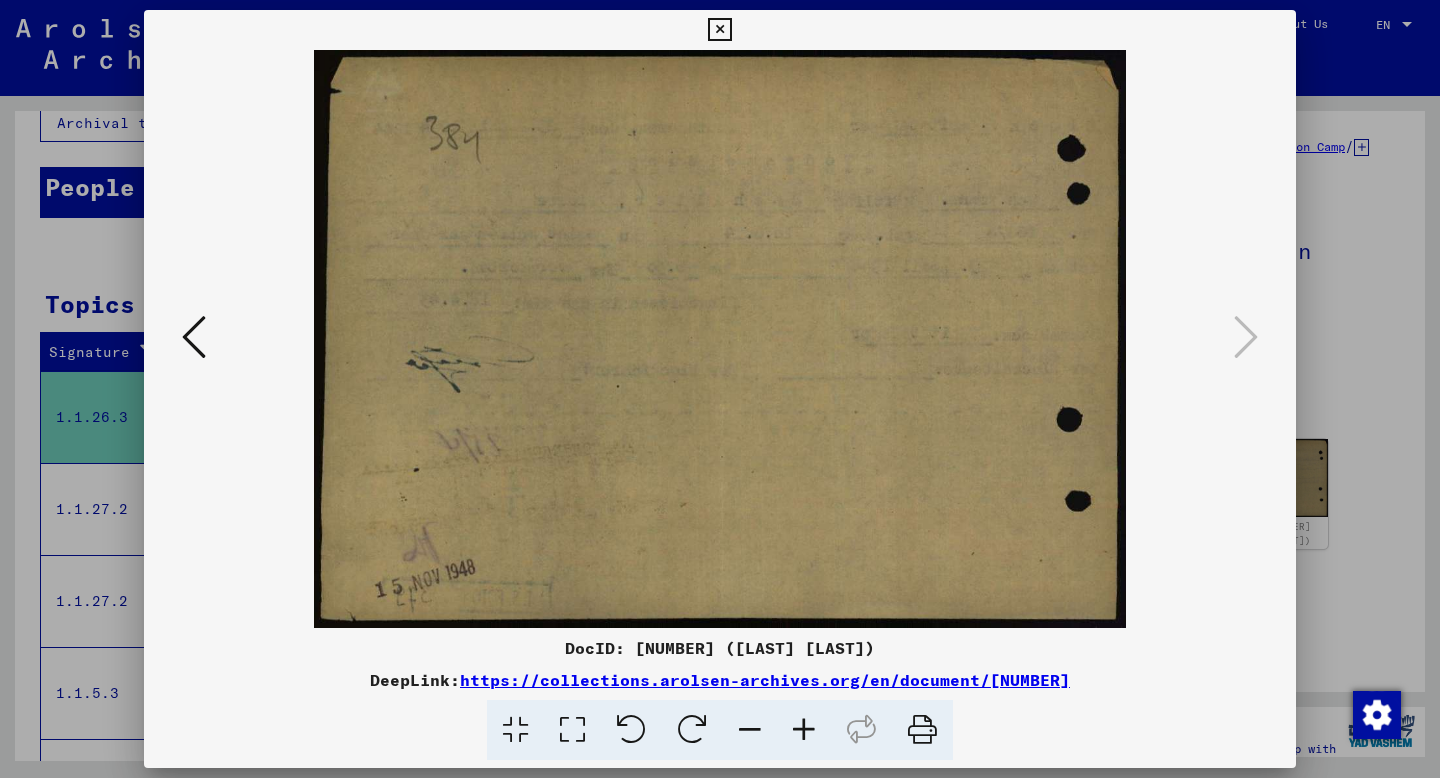 click at bounding box center (720, 389) 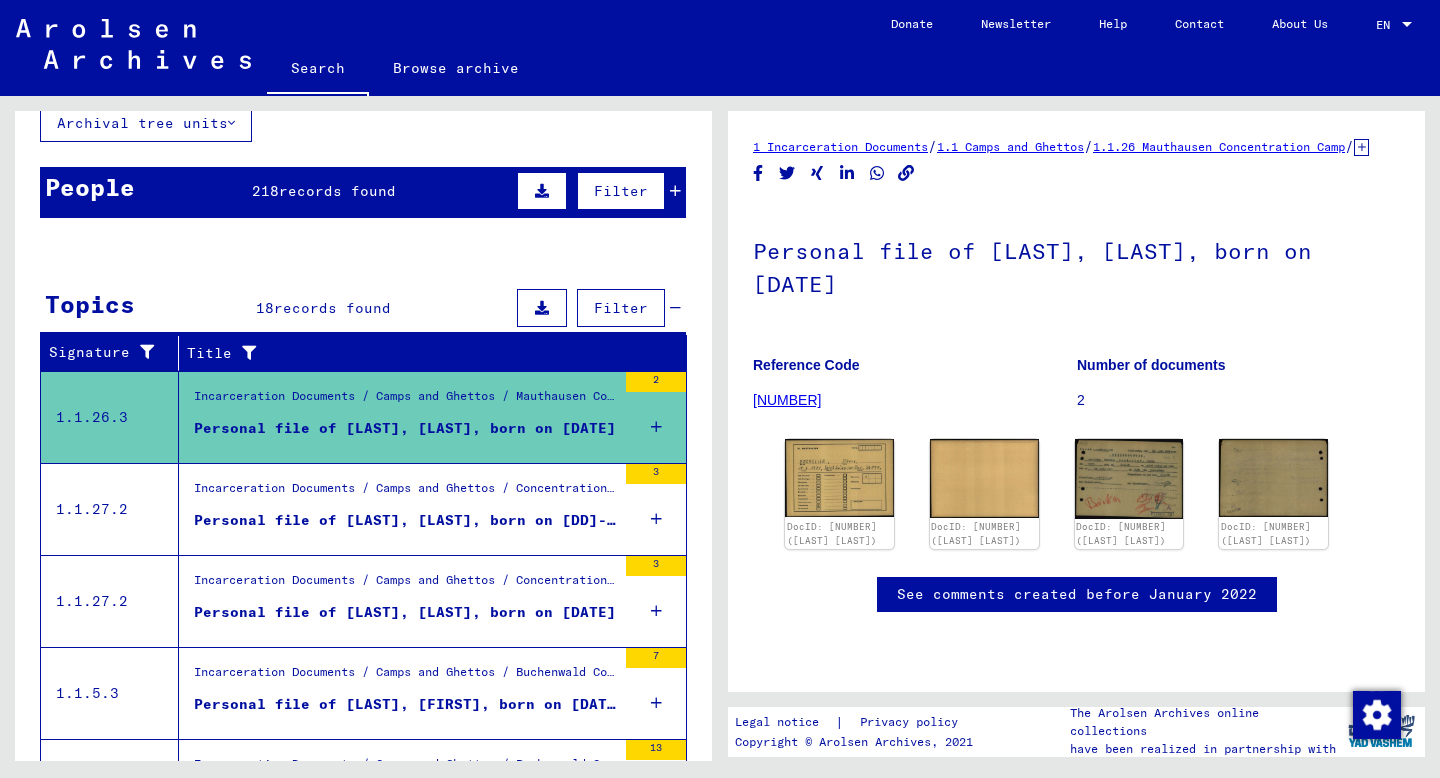 scroll, scrollTop: 506, scrollLeft: 0, axis: vertical 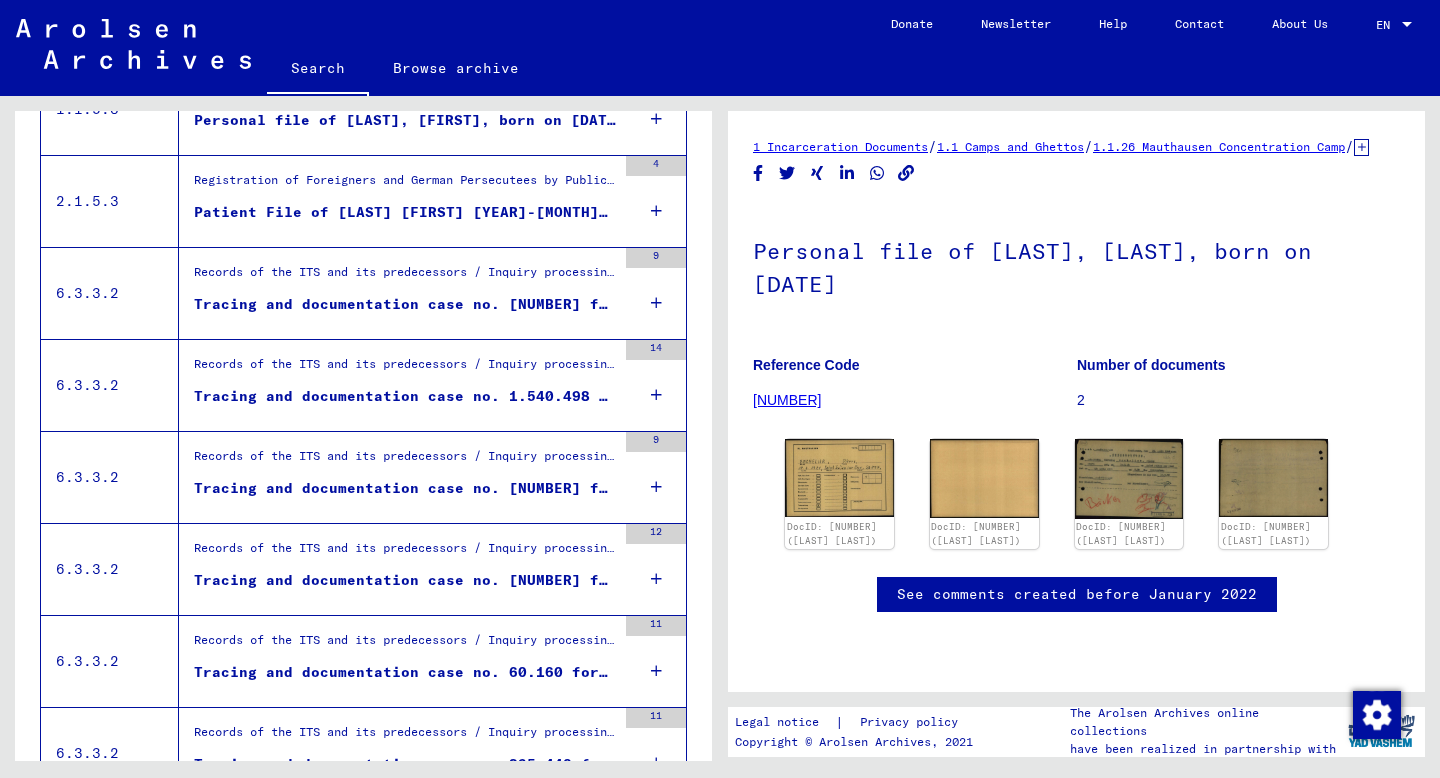 click on "Incarceration Documents / Camps and Ghettos / [LAST] Concentration Camp / Individual Documents male [LAST] / Individual Files (male) - Concentration Camp [LAST] / Files with names from [LAST] to [LAST] and further sub-structure / Files with names from [LAST]-[LAST] Personal file of [LAST], [LAST], born on [DATE]" at bounding box center (397, 109) 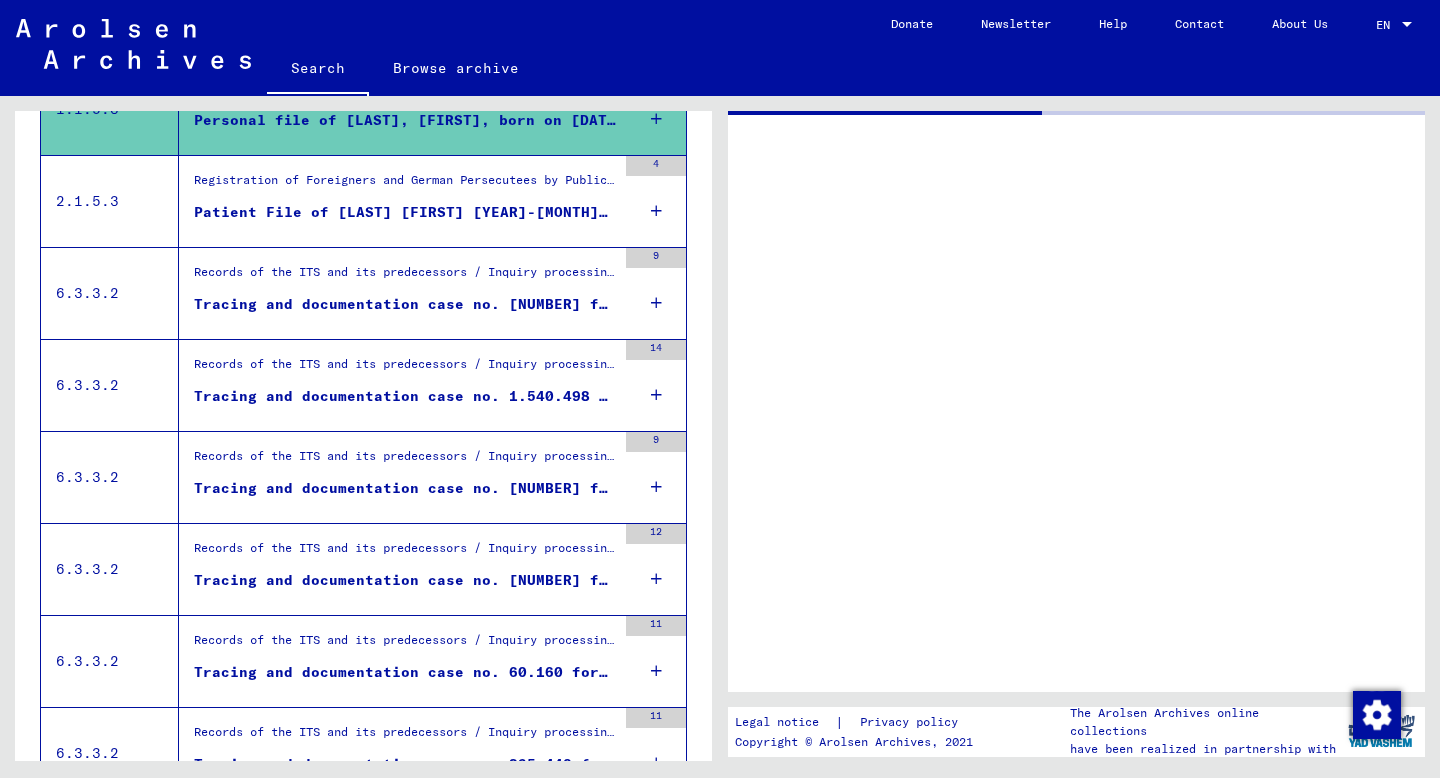 scroll, scrollTop: 0, scrollLeft: 0, axis: both 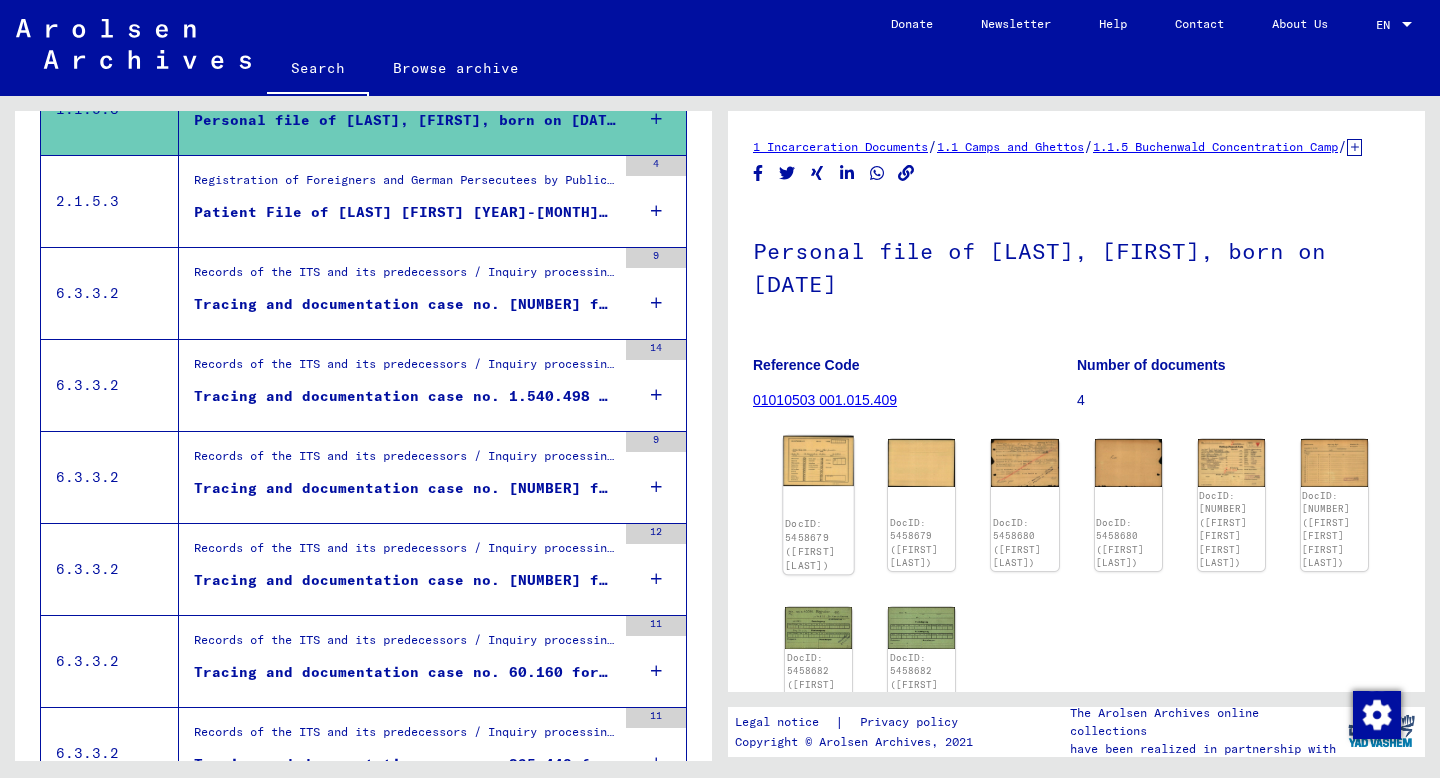click on "DocID: 5458679 ([FIRST] [LAST])" 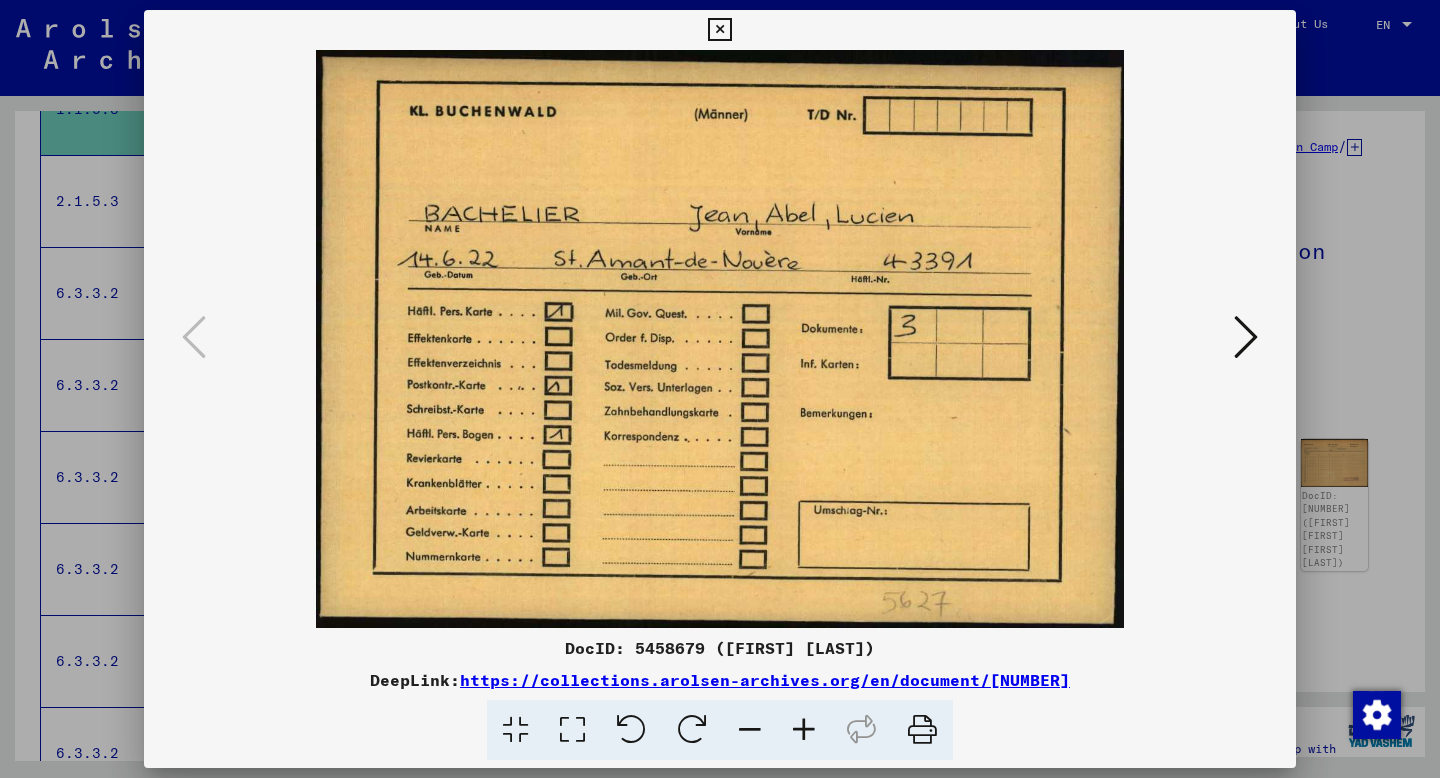 click at bounding box center (1246, 337) 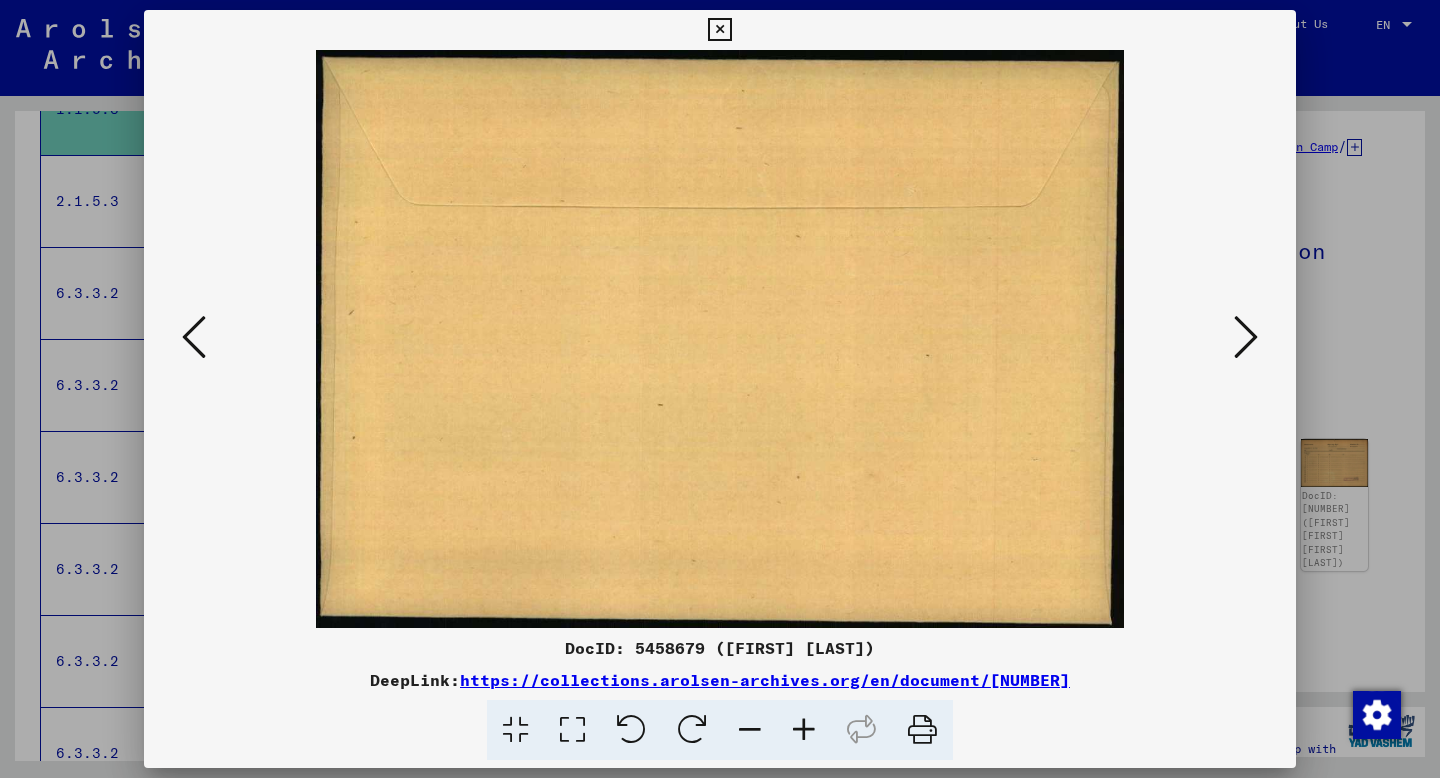 click at bounding box center (1246, 337) 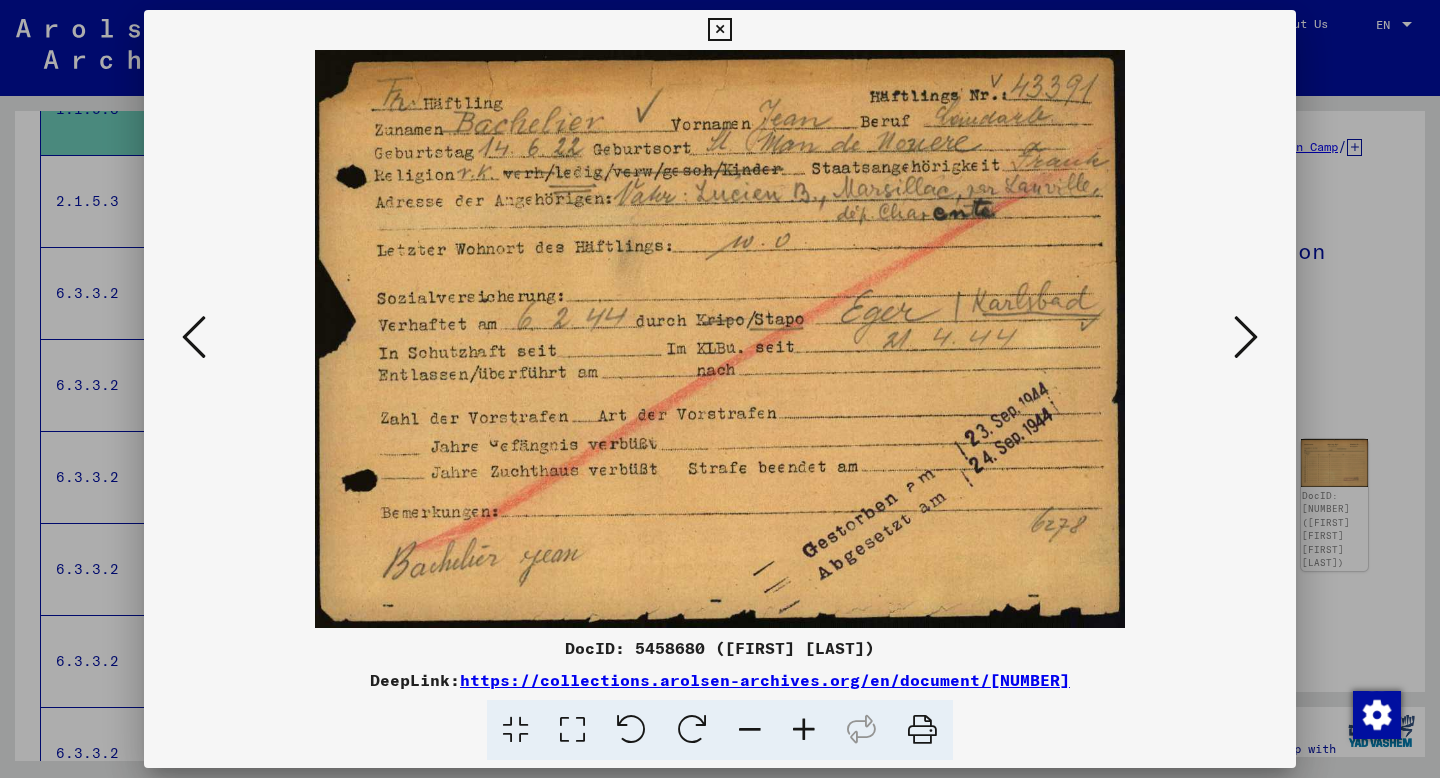 click at bounding box center (1246, 337) 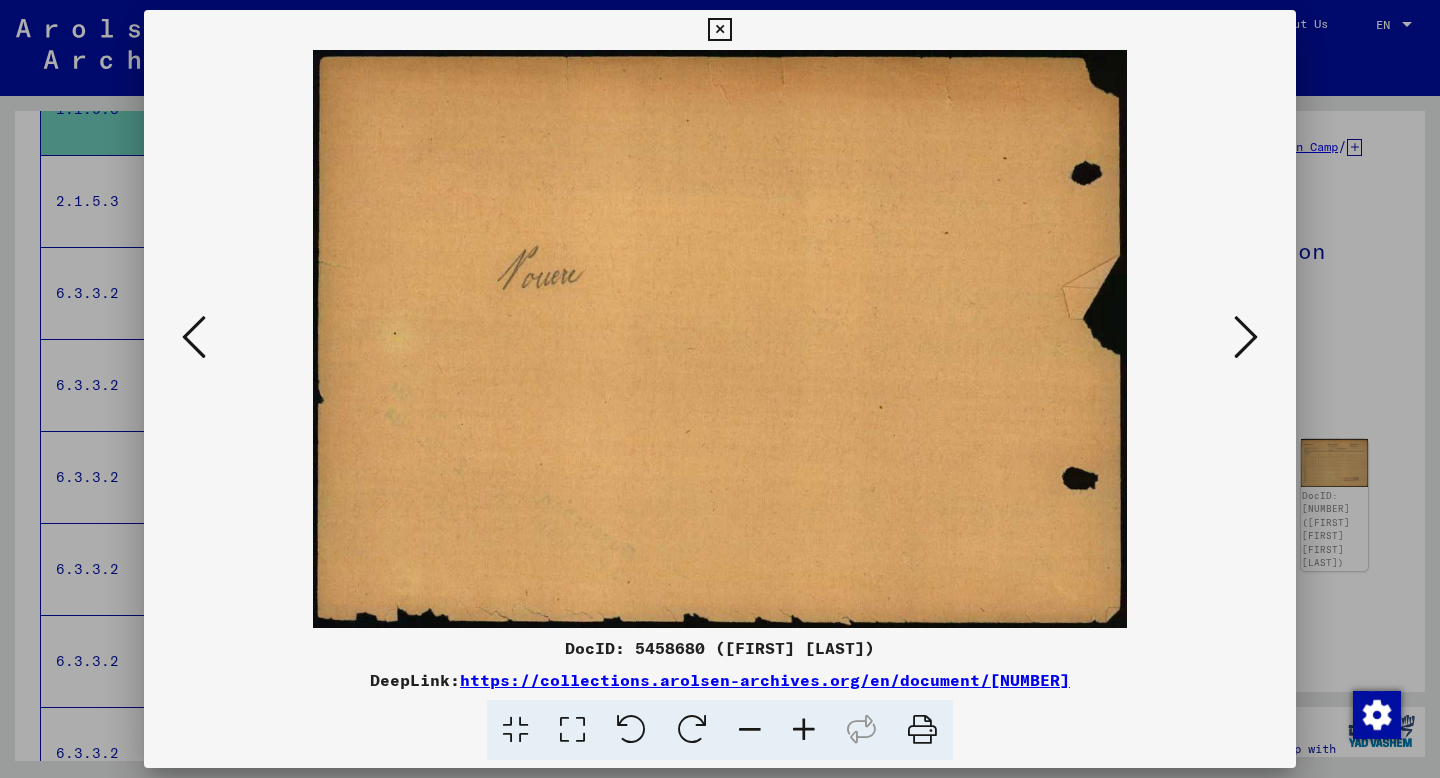 click at bounding box center [1246, 337] 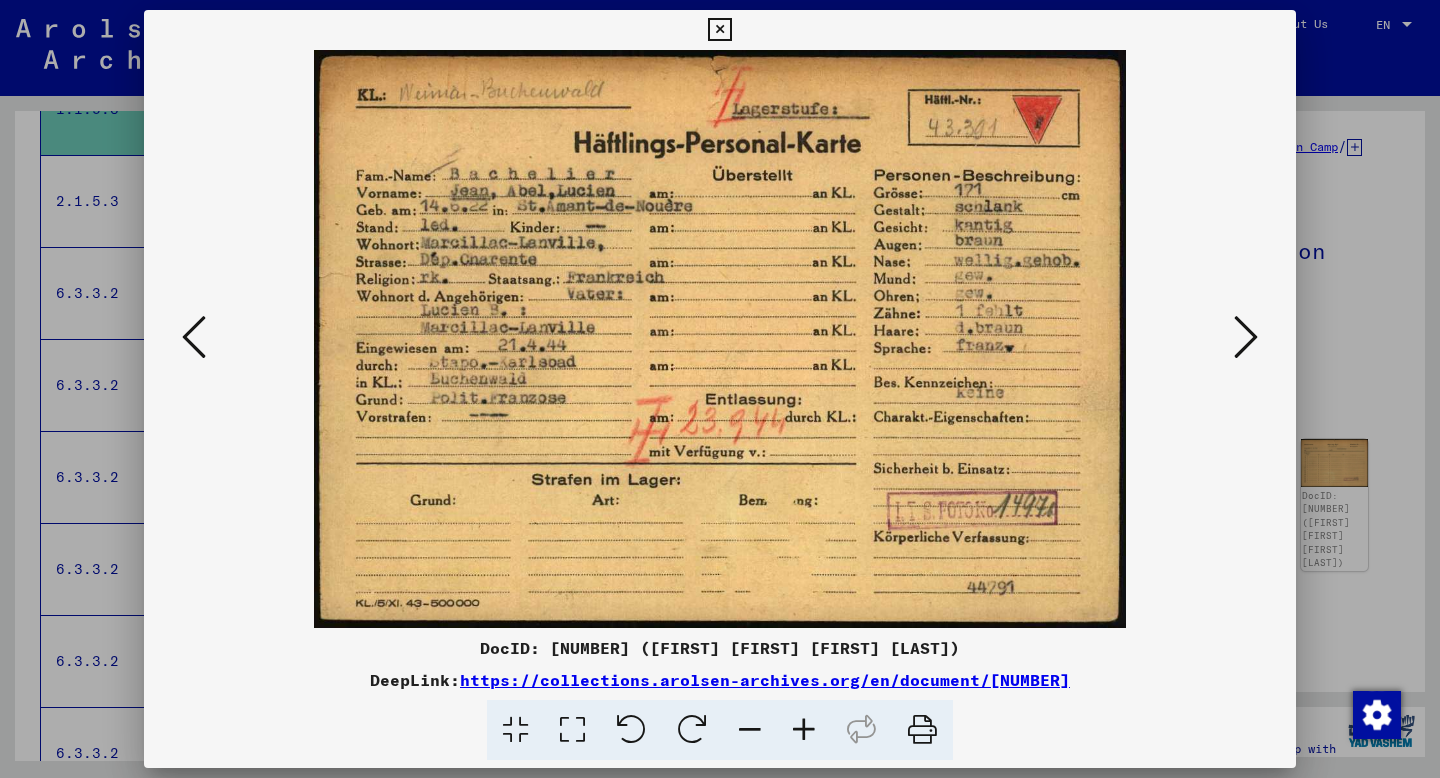 click at bounding box center (1246, 337) 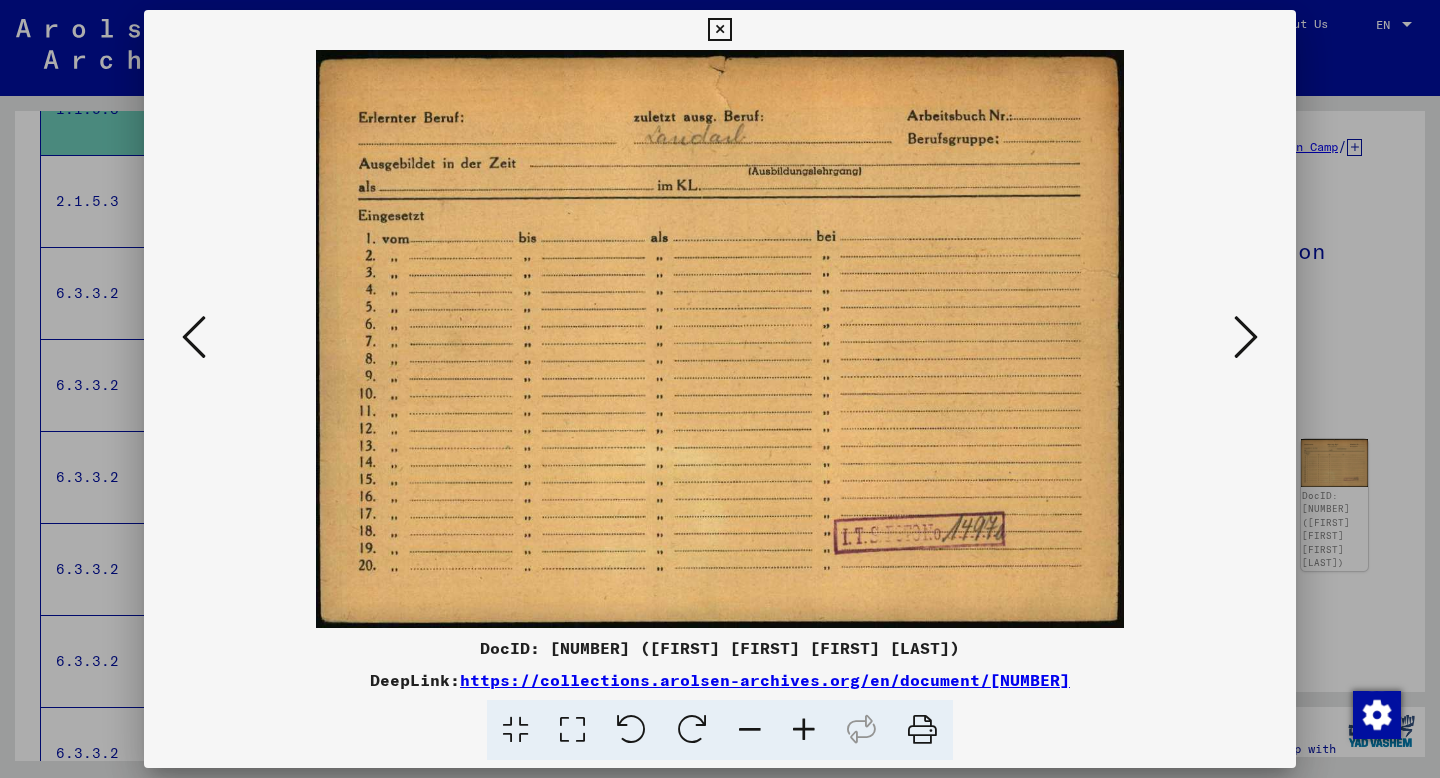 click at bounding box center [1246, 337] 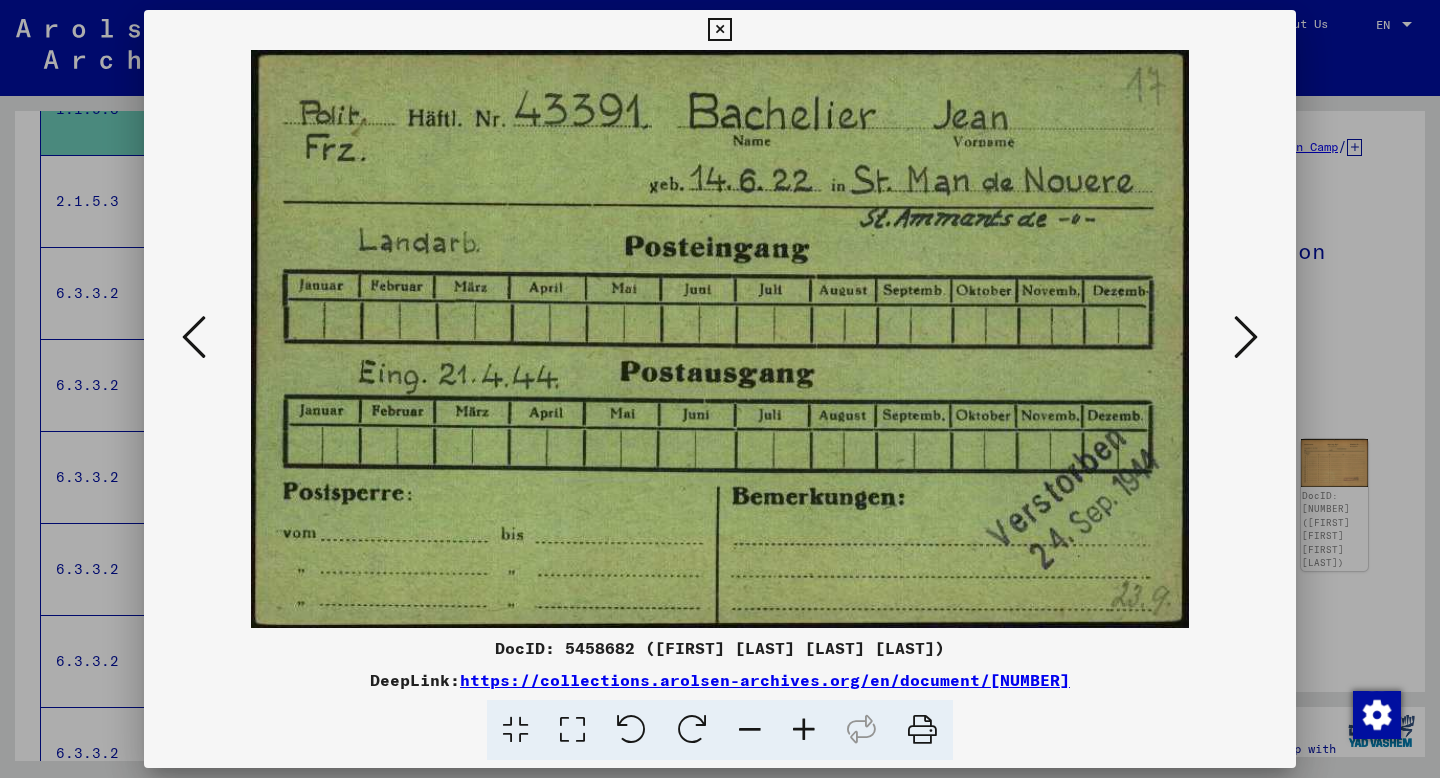 click at bounding box center [1246, 337] 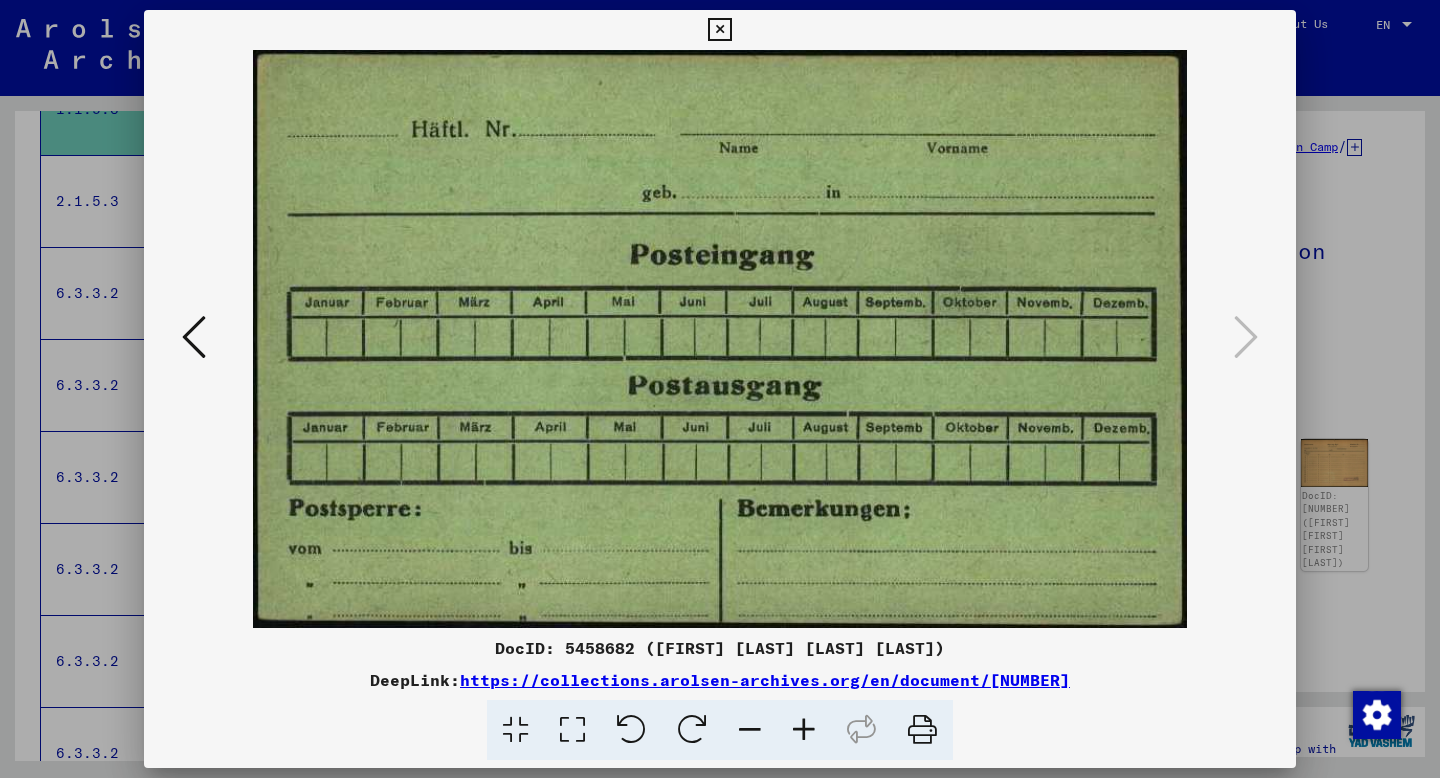 click at bounding box center (194, 337) 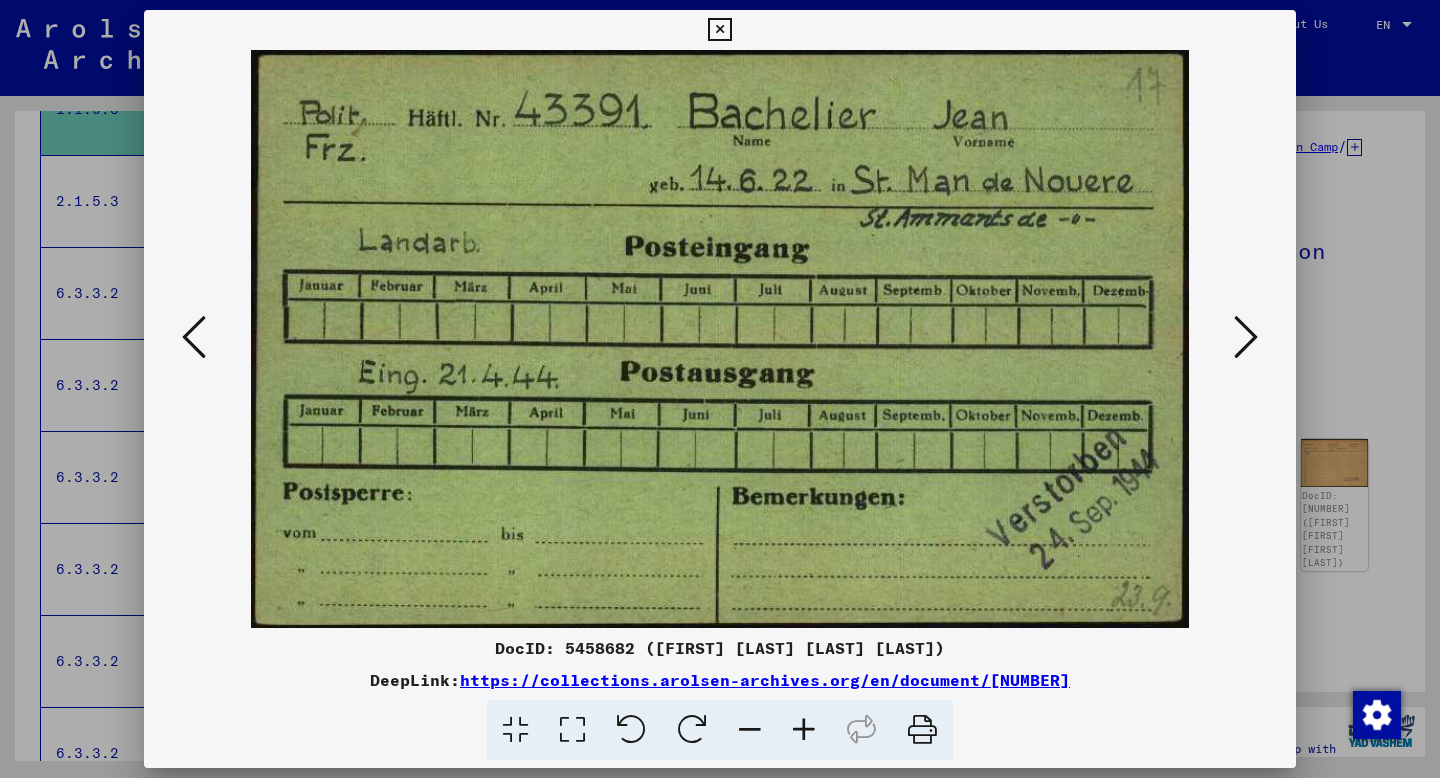 click at bounding box center (194, 337) 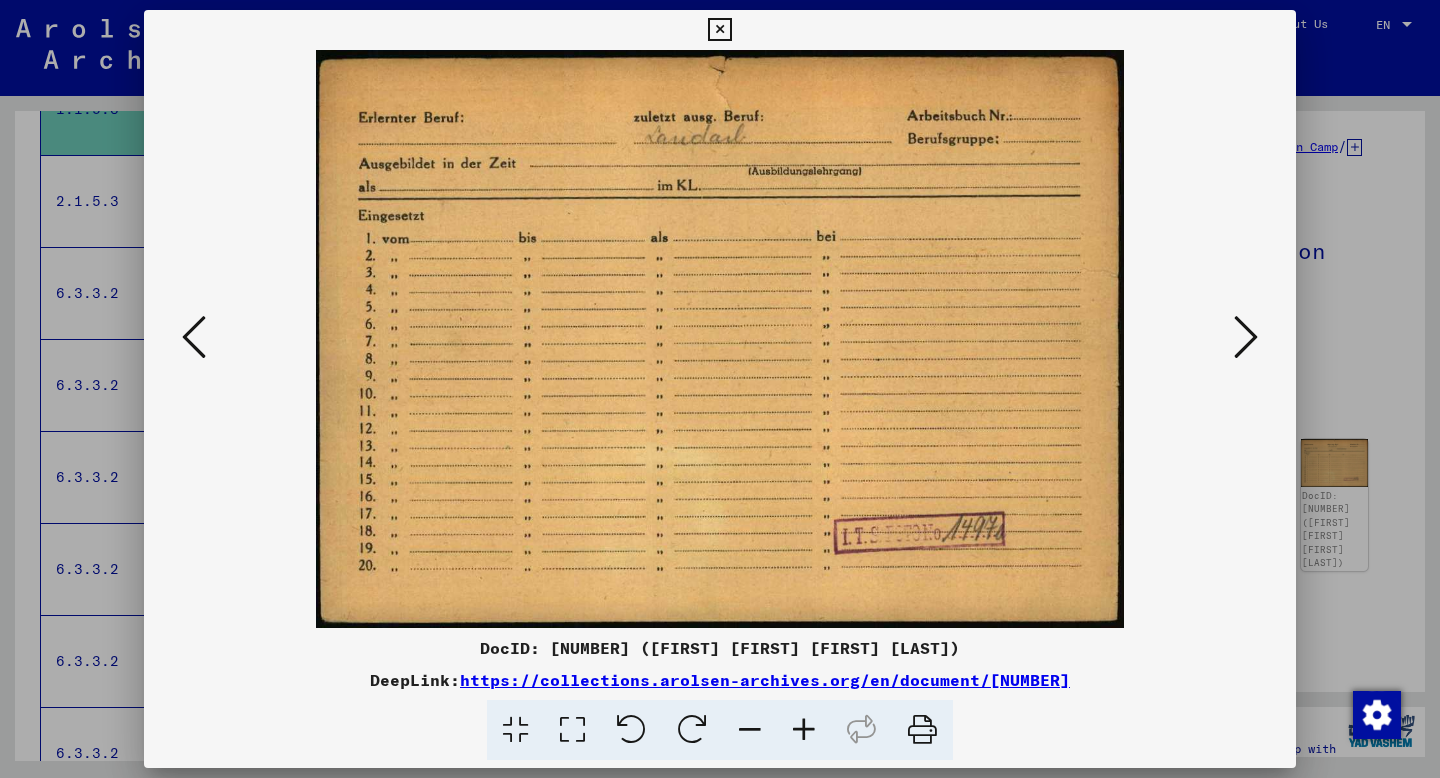 click at bounding box center (194, 337) 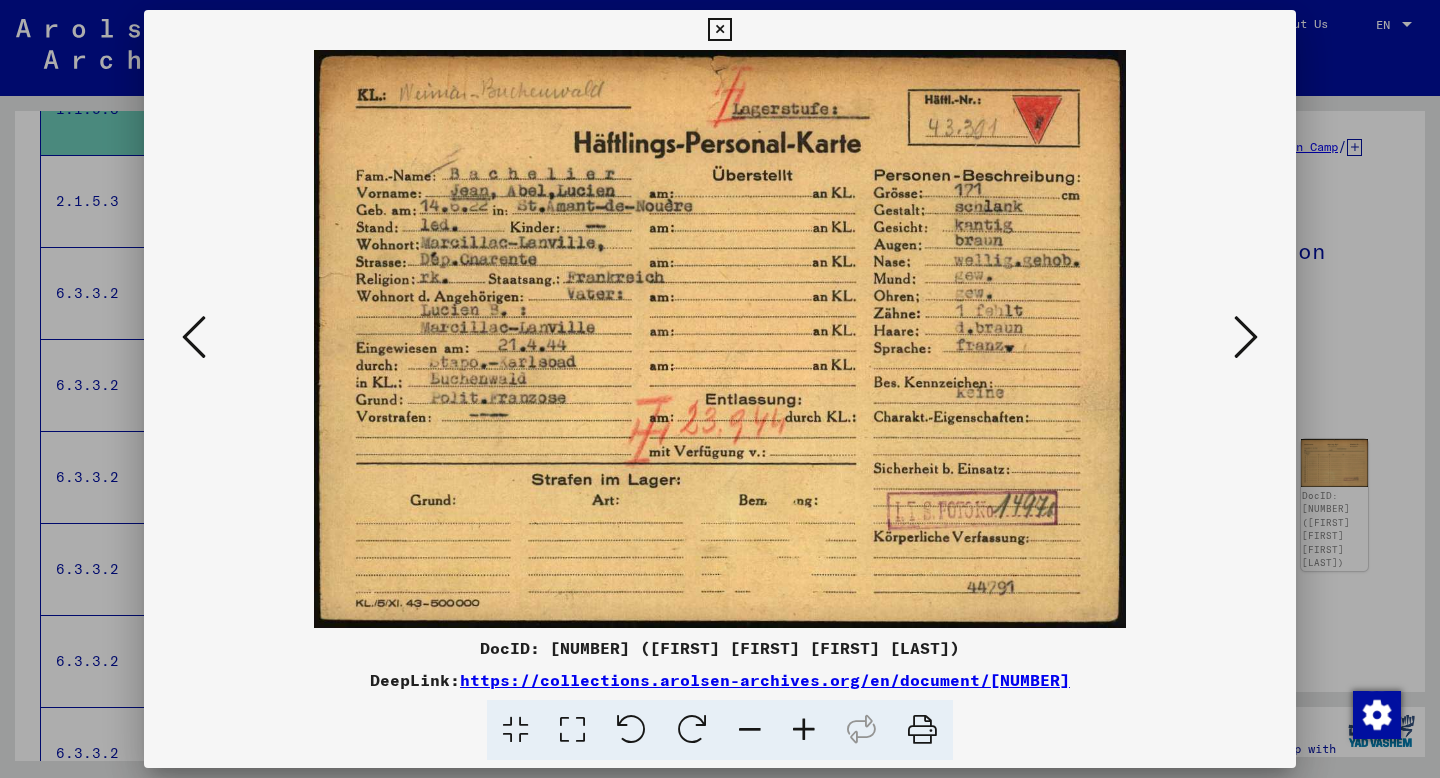 click at bounding box center [720, 389] 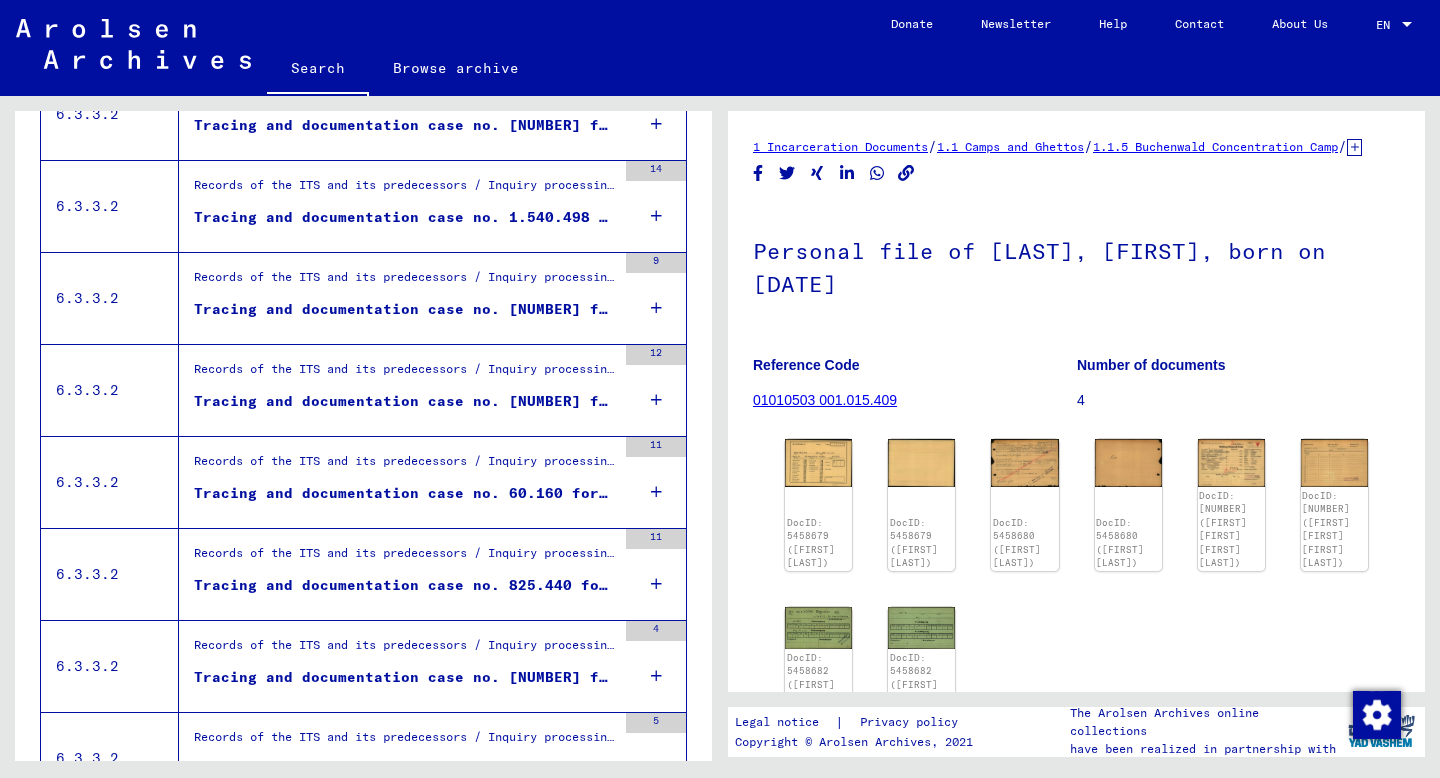 scroll, scrollTop: 1355, scrollLeft: 0, axis: vertical 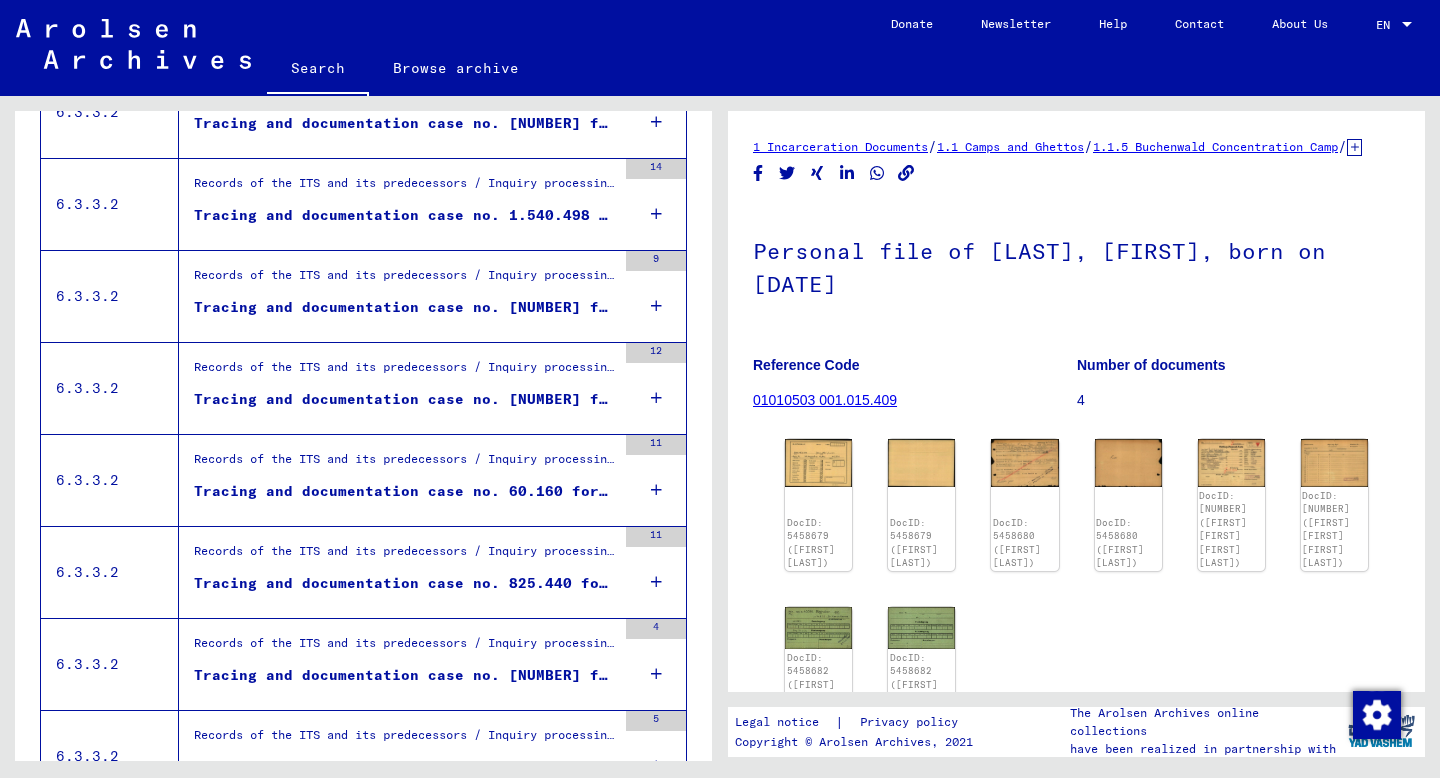 click on "Tracing and documentation case no. 60.160 for [LAST], [LAST] born [DATE]" at bounding box center [405, 491] 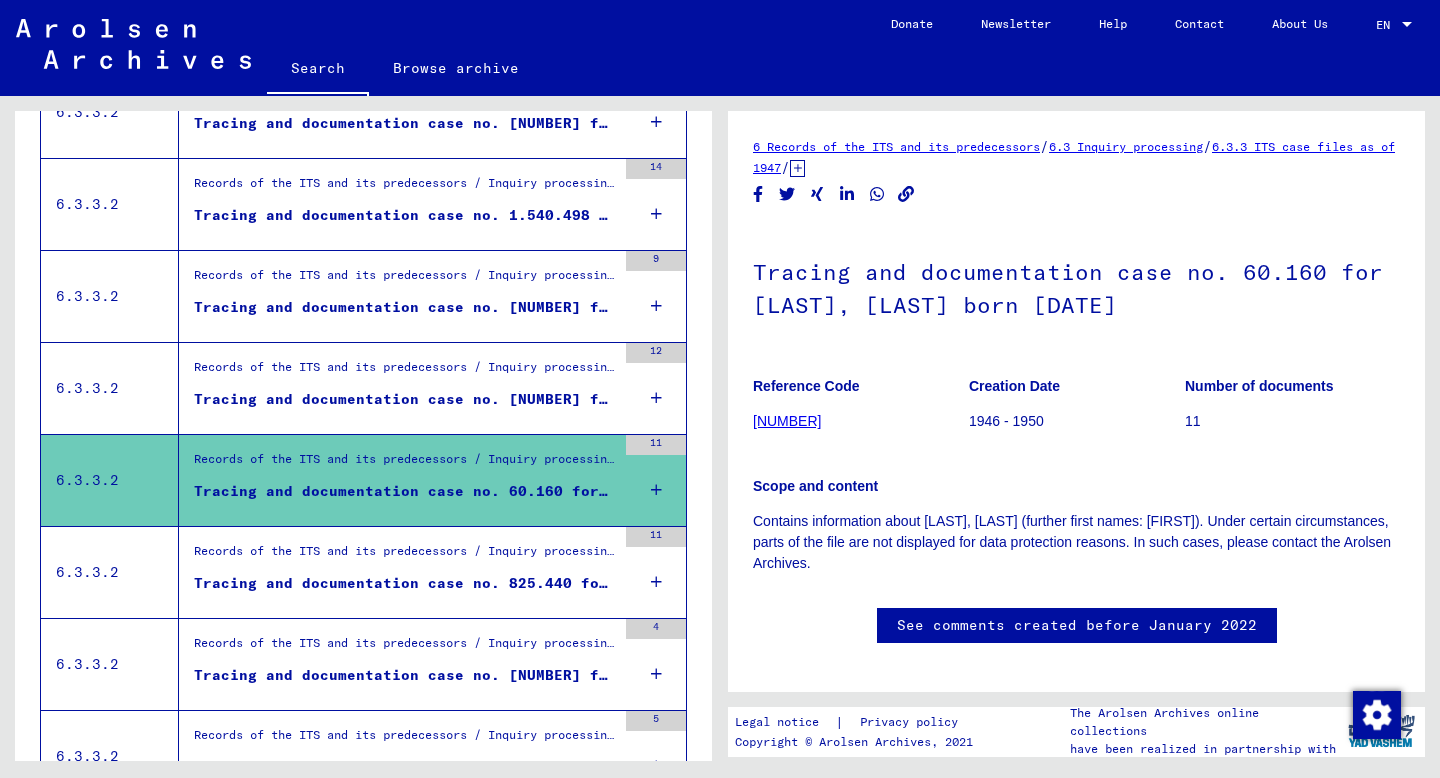 scroll, scrollTop: 0, scrollLeft: 0, axis: both 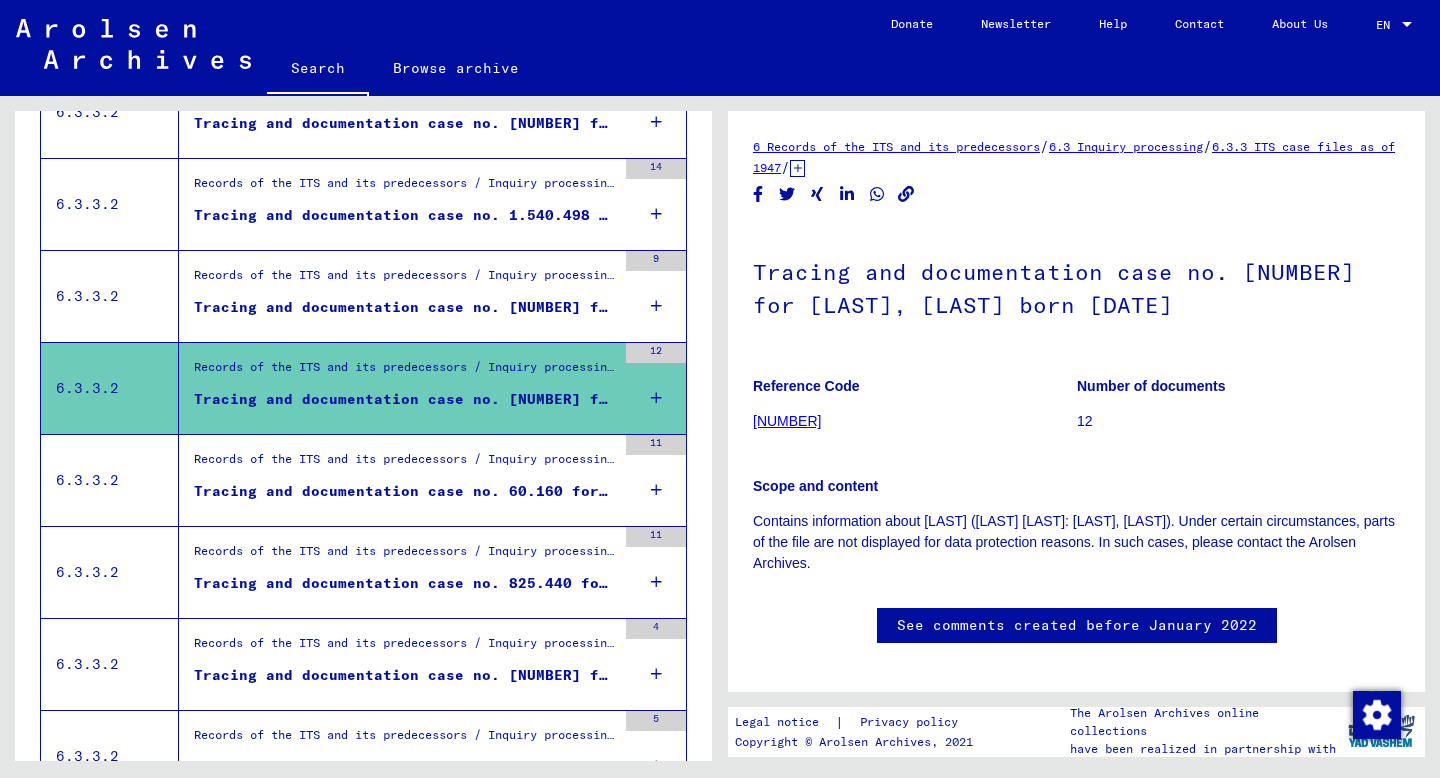 click on "Records of the ITS and its predecessors / Inquiry processing / ITS case files as of 1947 / Repository of T/D cases / Tracing and documentation cases with (T/D) numbers between 1 bis 249.999 / Tracing and documentation cases with (T/D) numbers between 10.000 and 10.499 Tracing and documentation case no. 10.163 for [LAST], [LAST]" at bounding box center (397, 296) 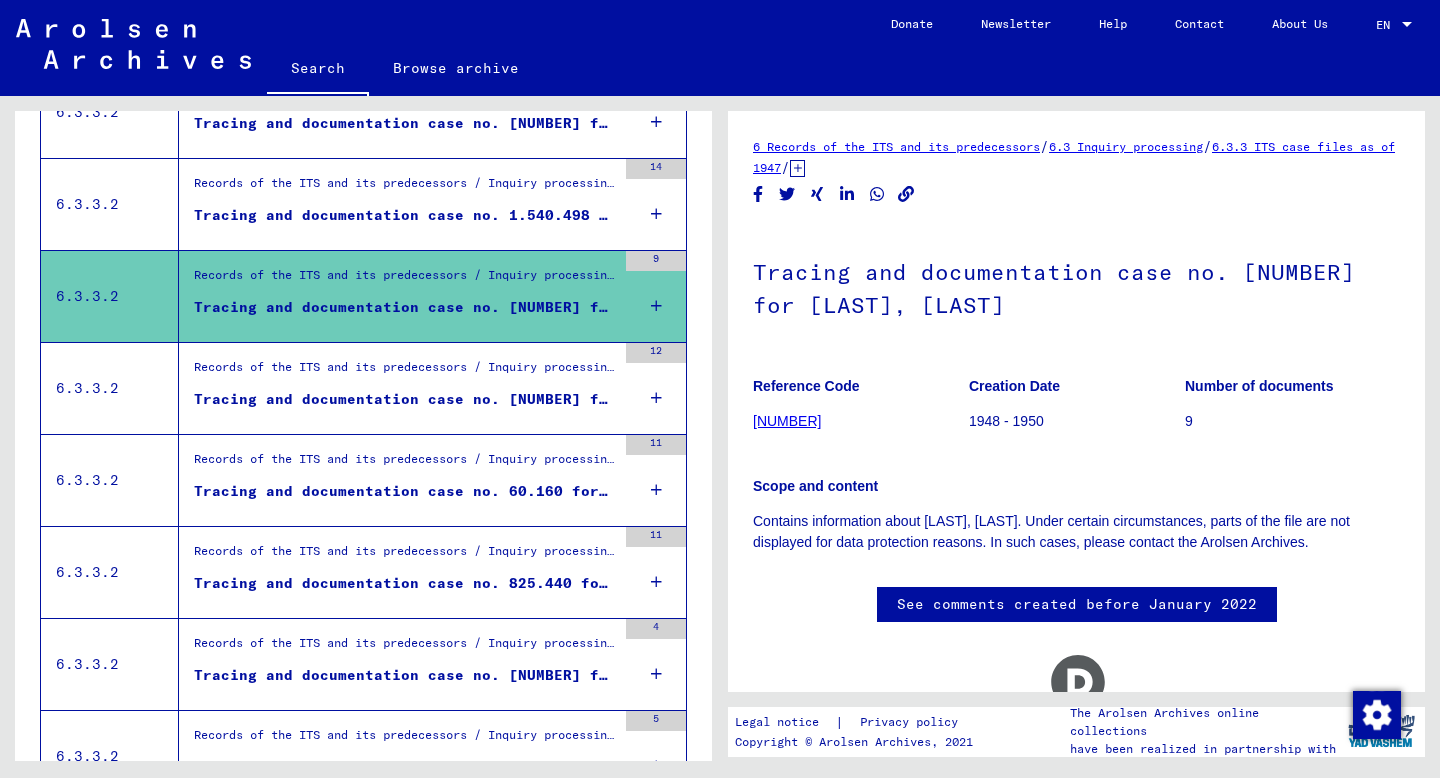 click on "Records of the ITS and its predecessors / Inquiry processing / ITS case files as of 1947 / Repository of T/D cases / Tracing and documentation cases with (T/D) numbers between 1.500.000 and 1.749.999 / Tracing and documentation cases with (T/D) numbers between 1.540.000 and 1.540.499" at bounding box center (405, 188) 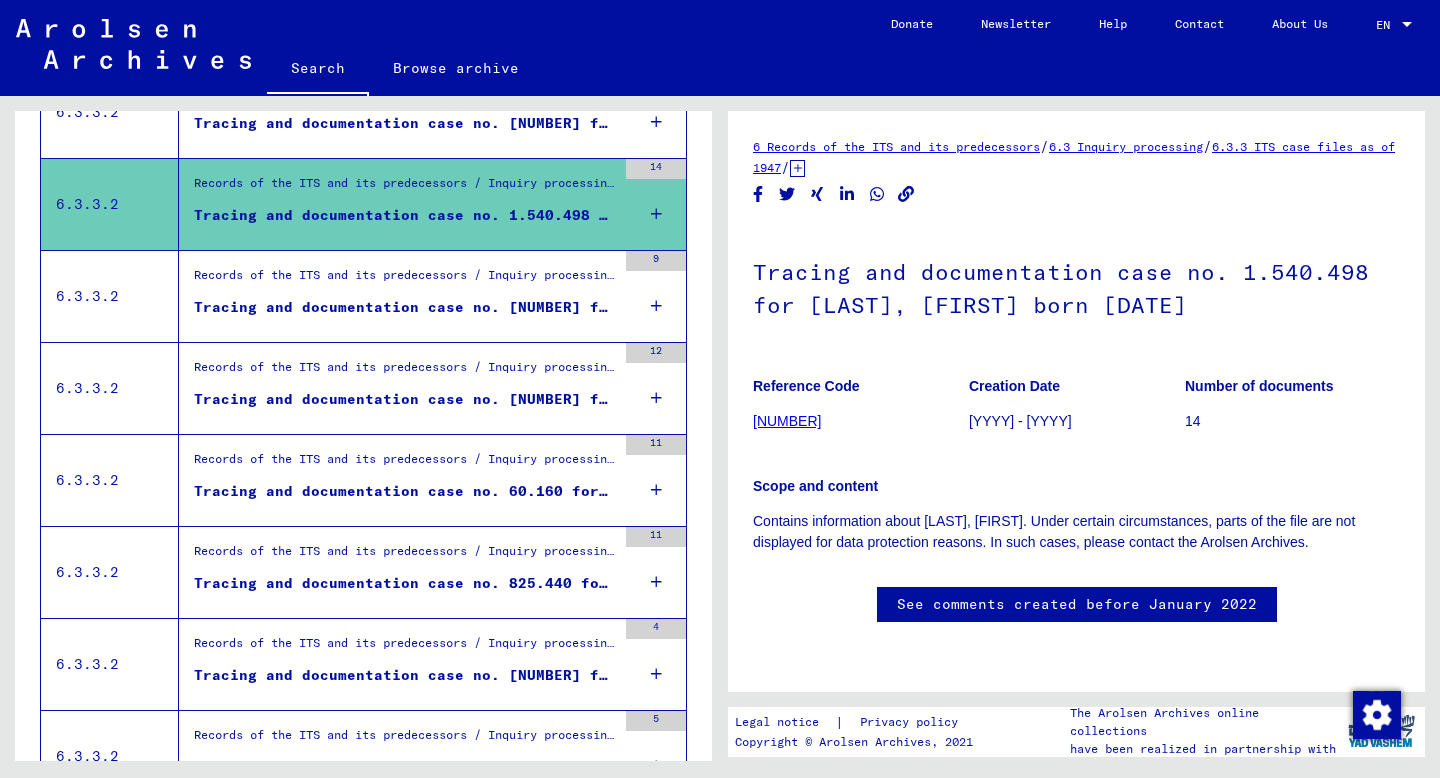 scroll, scrollTop: 0, scrollLeft: 0, axis: both 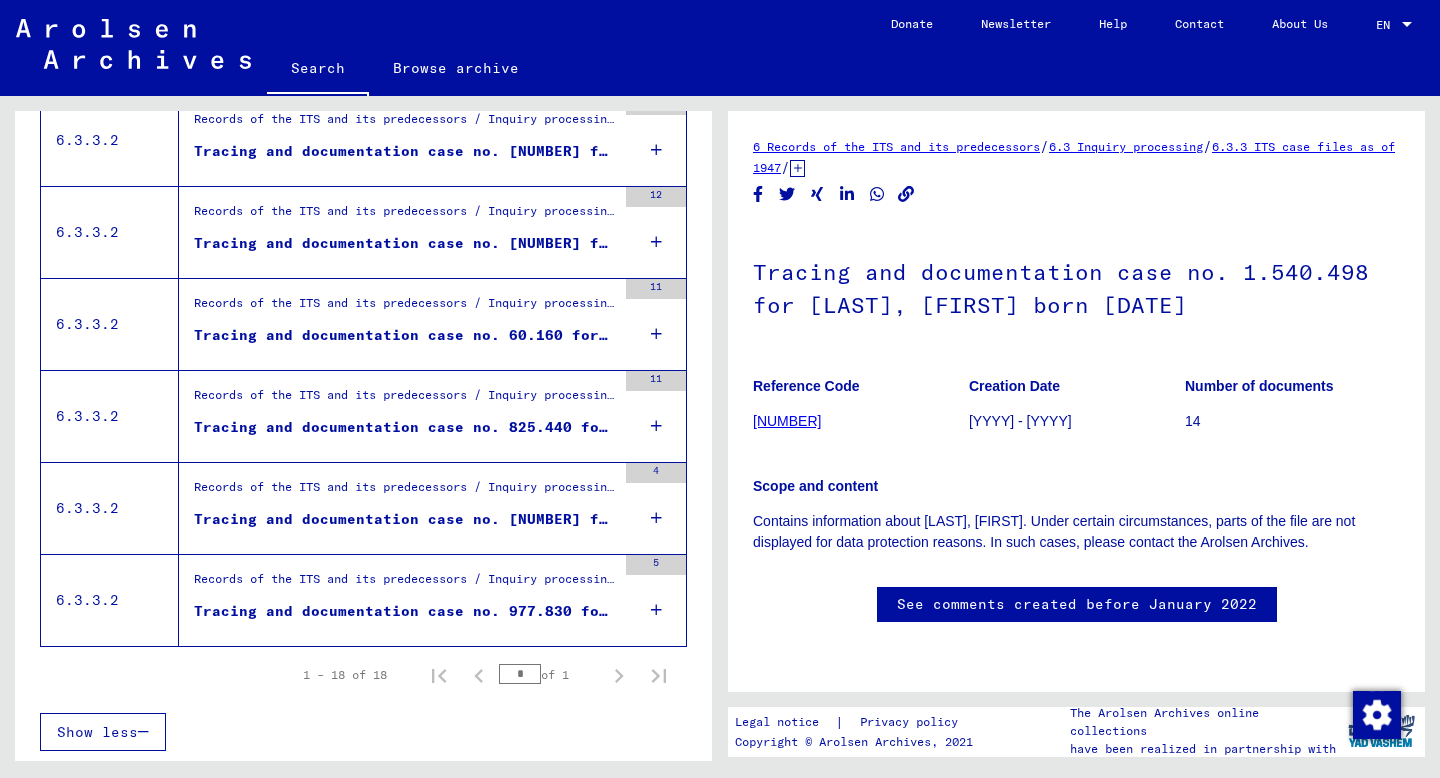 click on "Tracing and documentation case no. 977.830 for [LAST], [LAST] born [DATE]" at bounding box center [405, 611] 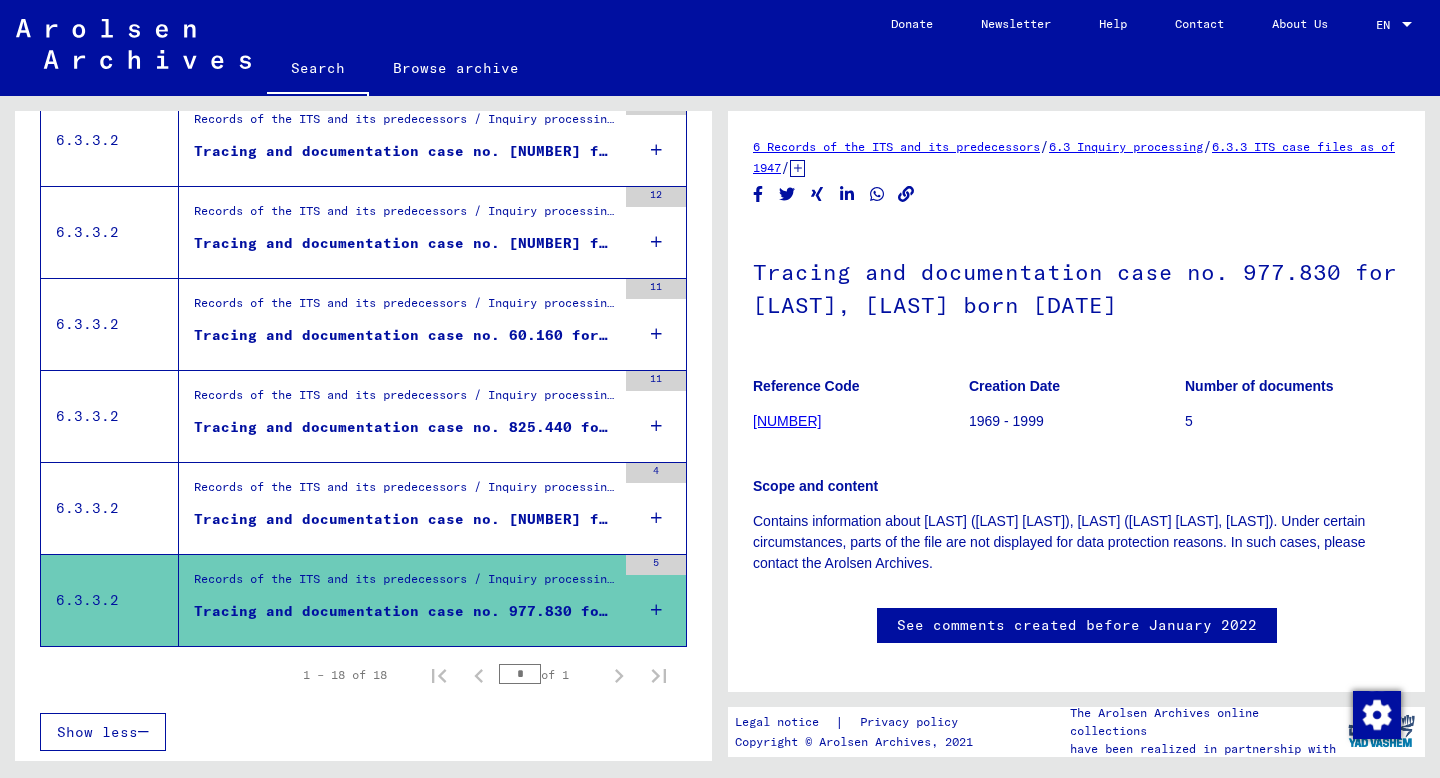 scroll, scrollTop: 0, scrollLeft: 0, axis: both 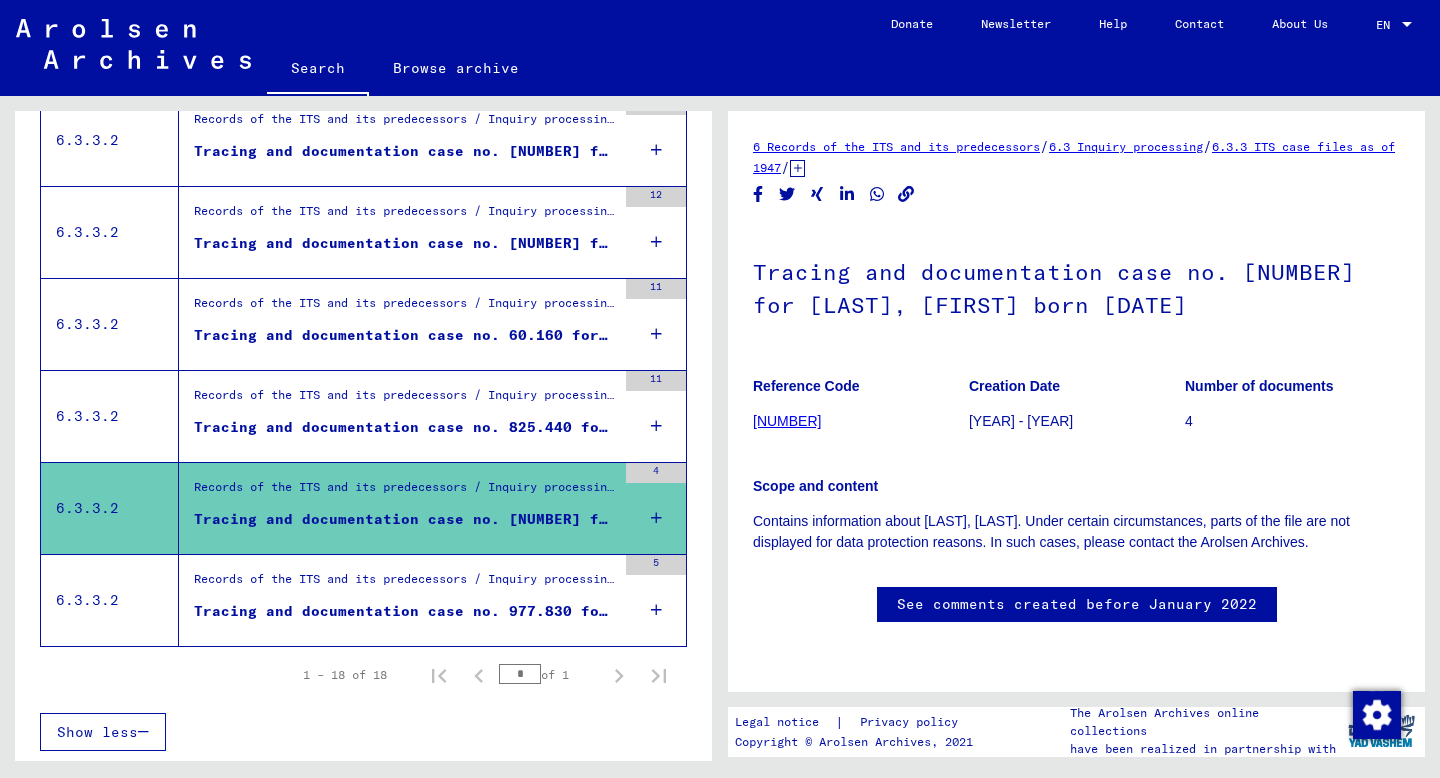 click on "Tracing and documentation case no. 825.440 for [LAST], [LAST] born [DATE]" at bounding box center (405, 427) 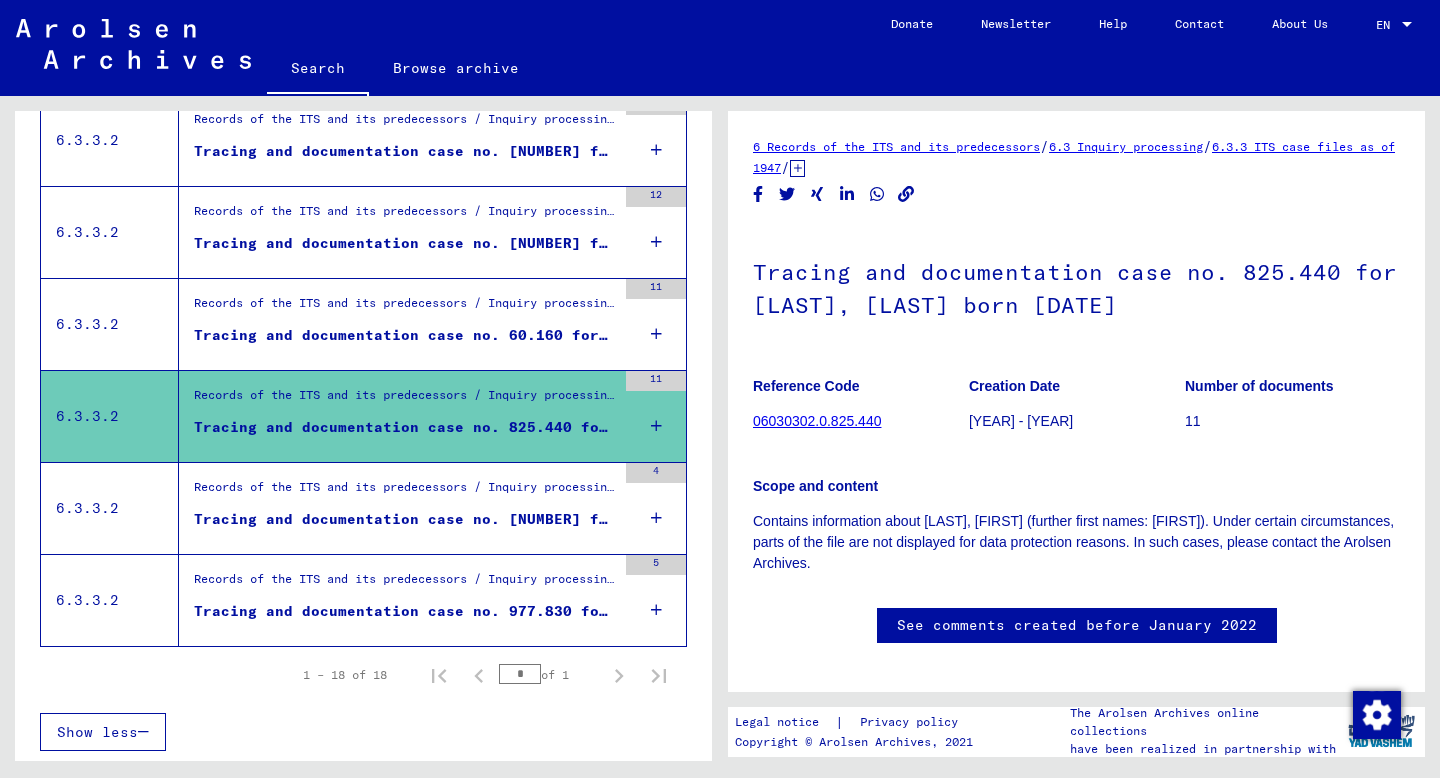 scroll, scrollTop: 0, scrollLeft: 0, axis: both 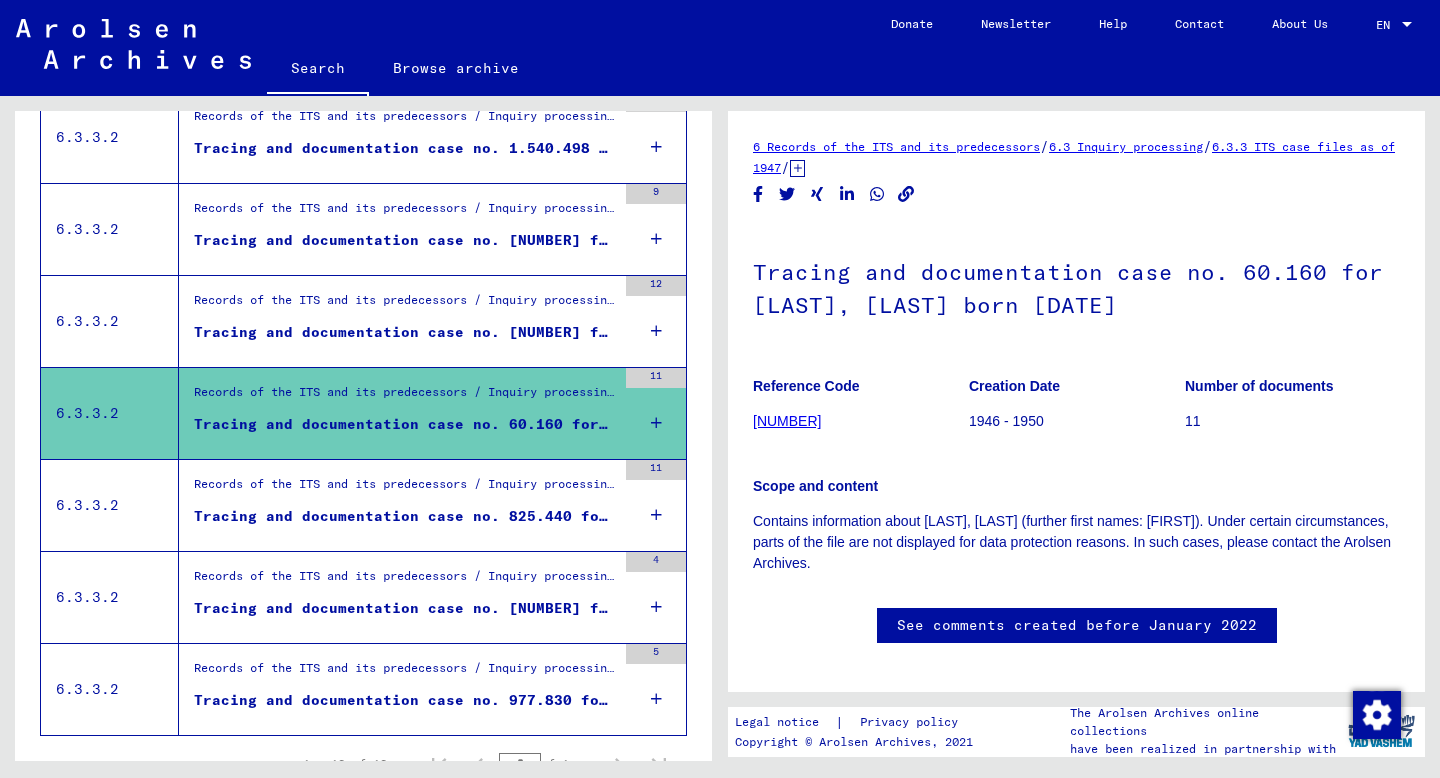 click on "Tracing and documentation case no. [NUMBER] for [LAST], [LAST] born [DATE]" at bounding box center (405, 332) 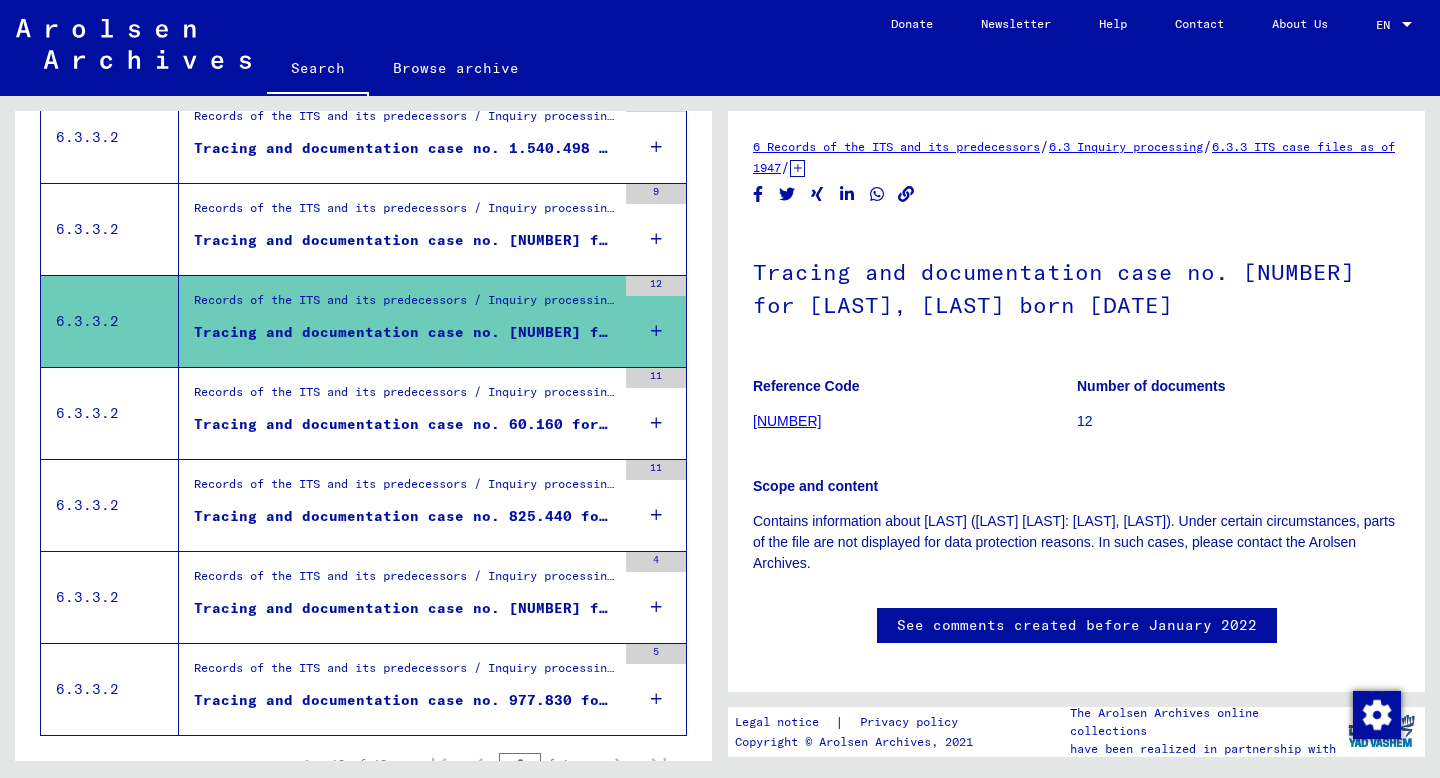 click on "Records of the ITS and its predecessors / Inquiry processing / ITS case files as of 1947 / Repository of T/D cases / Tracing and documentation cases with (T/D) numbers between 1 bis 249.999 / Tracing and documentation cases with (T/D) numbers between 10.000 and 10.499 Tracing and documentation case no. 10.163 for [LAST], [LAST]" at bounding box center [397, 229] 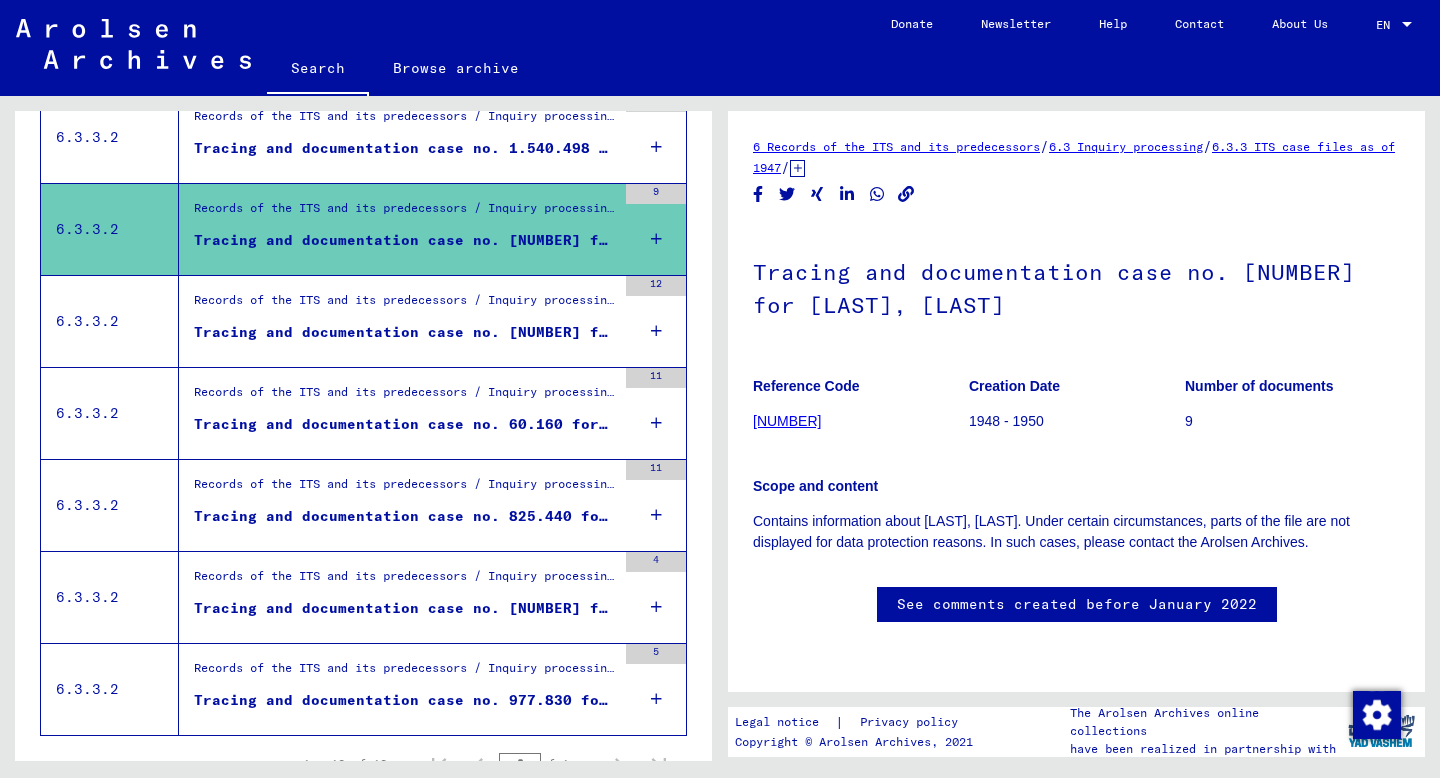 scroll, scrollTop: 0, scrollLeft: 0, axis: both 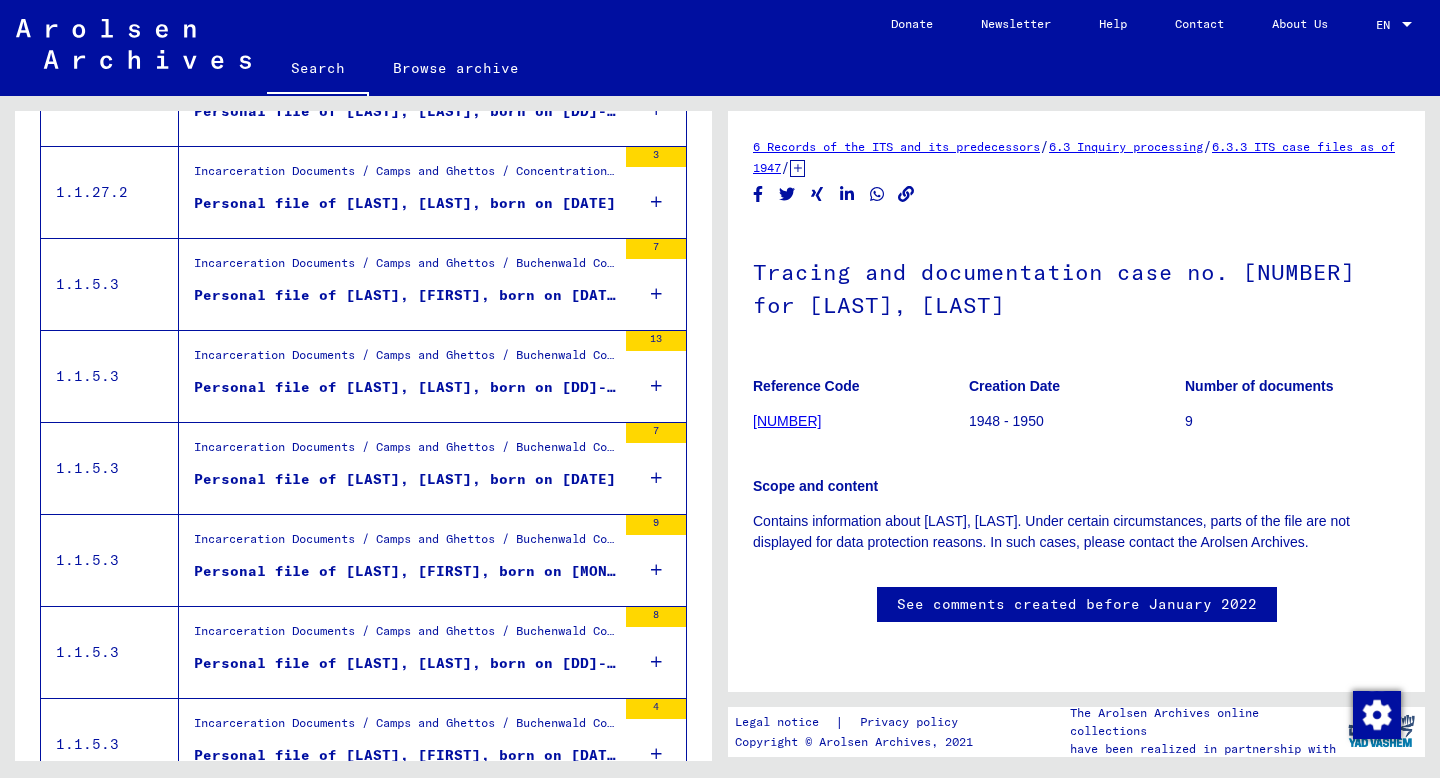 click on "Personal file of [LAST], [LAST], born on [DD]-[MON]-[YYYY]" at bounding box center (405, 387) 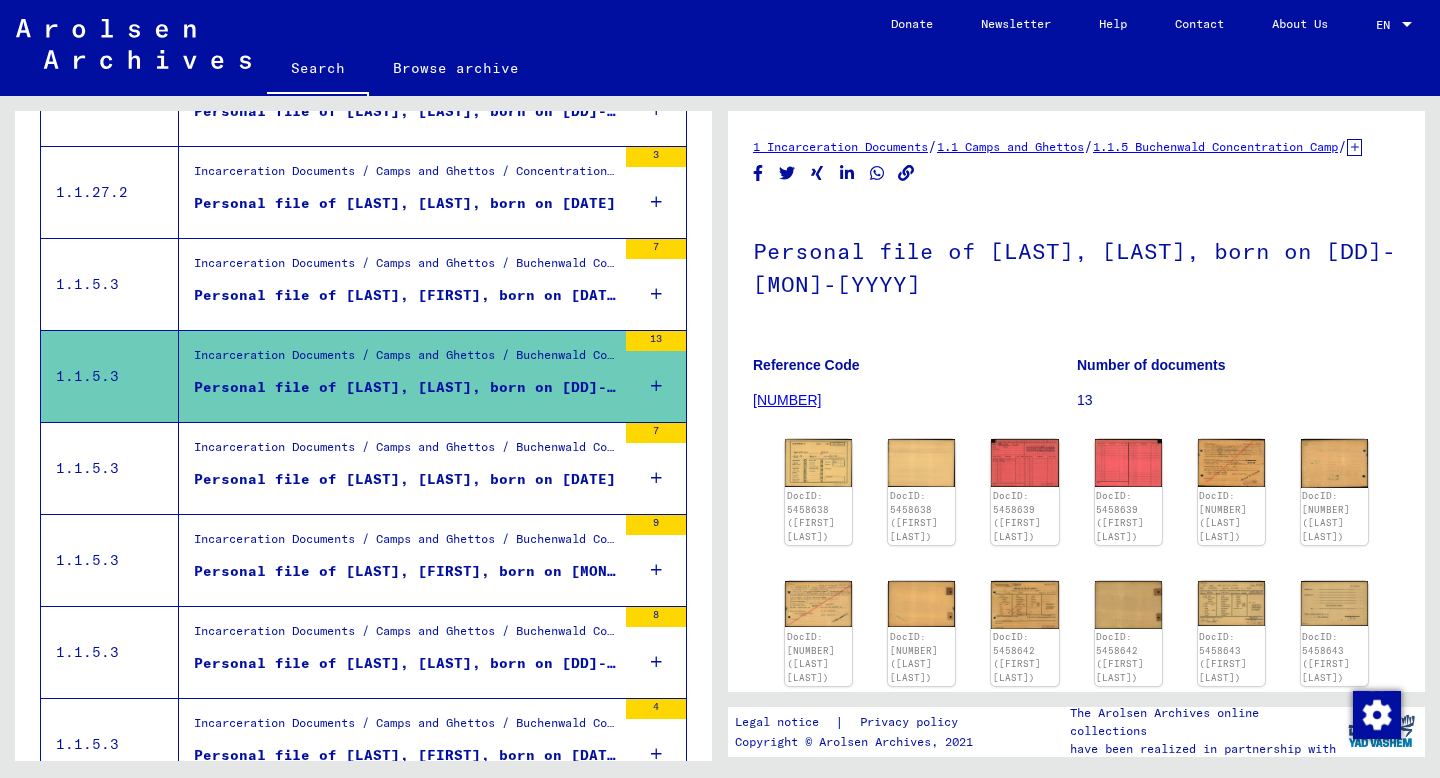 scroll, scrollTop: 0, scrollLeft: 0, axis: both 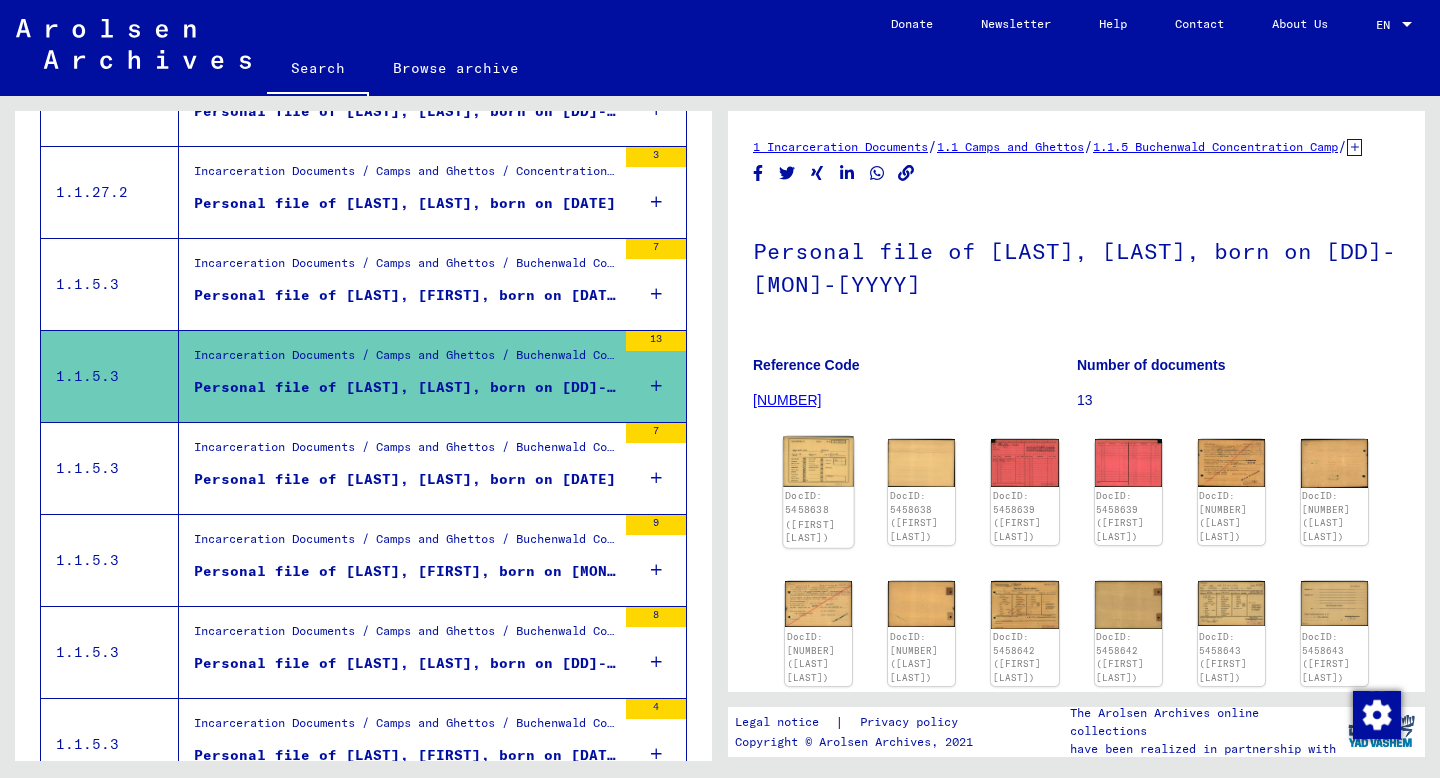 click 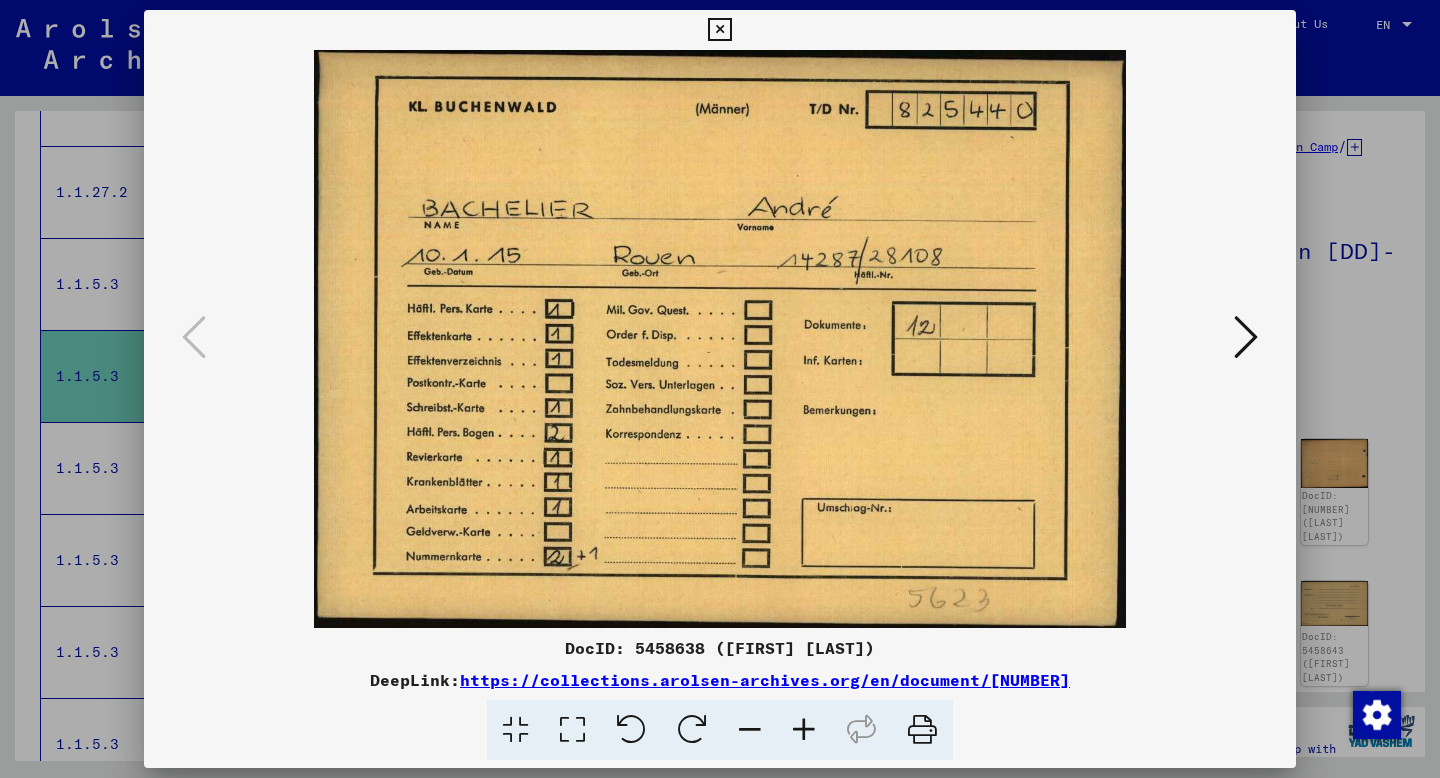 click at bounding box center (1246, 337) 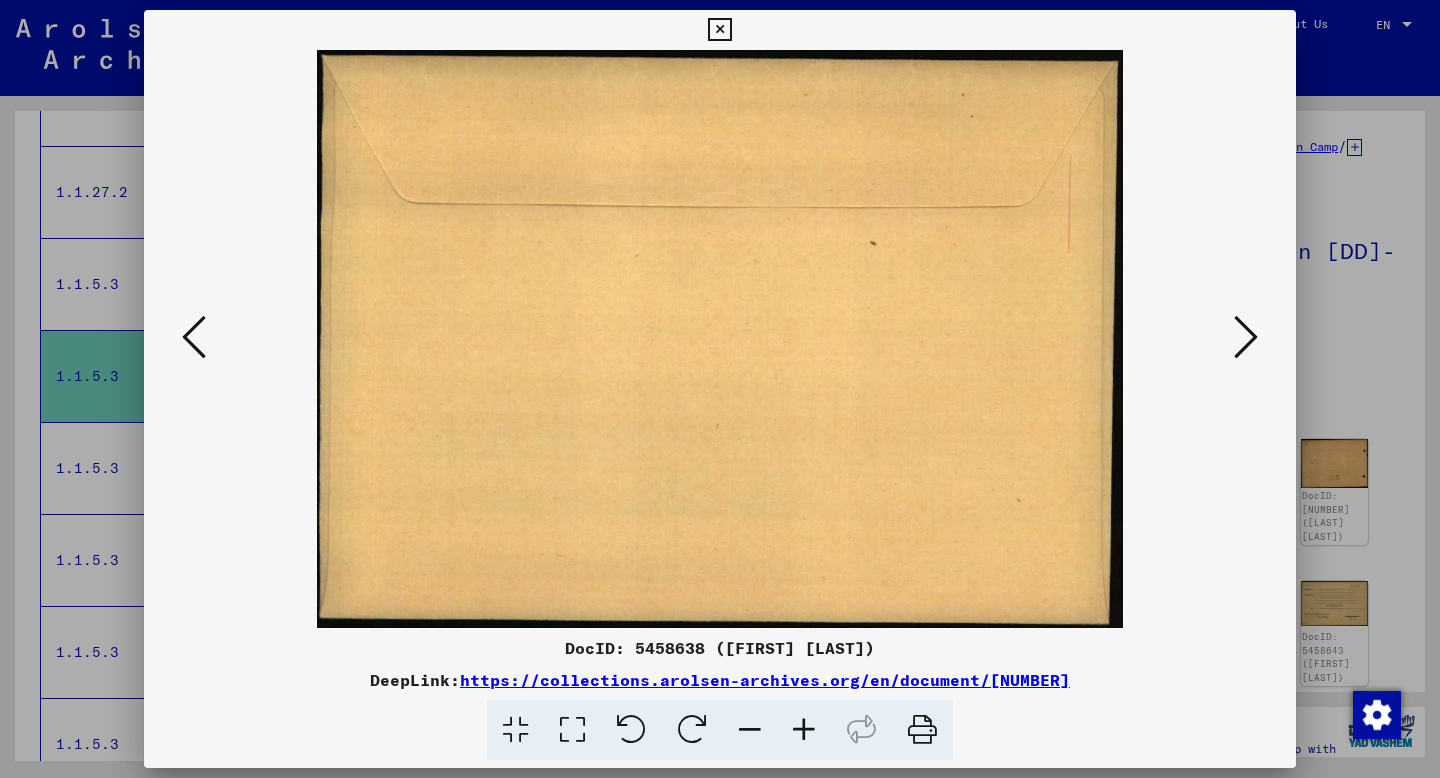 click at bounding box center [1246, 337] 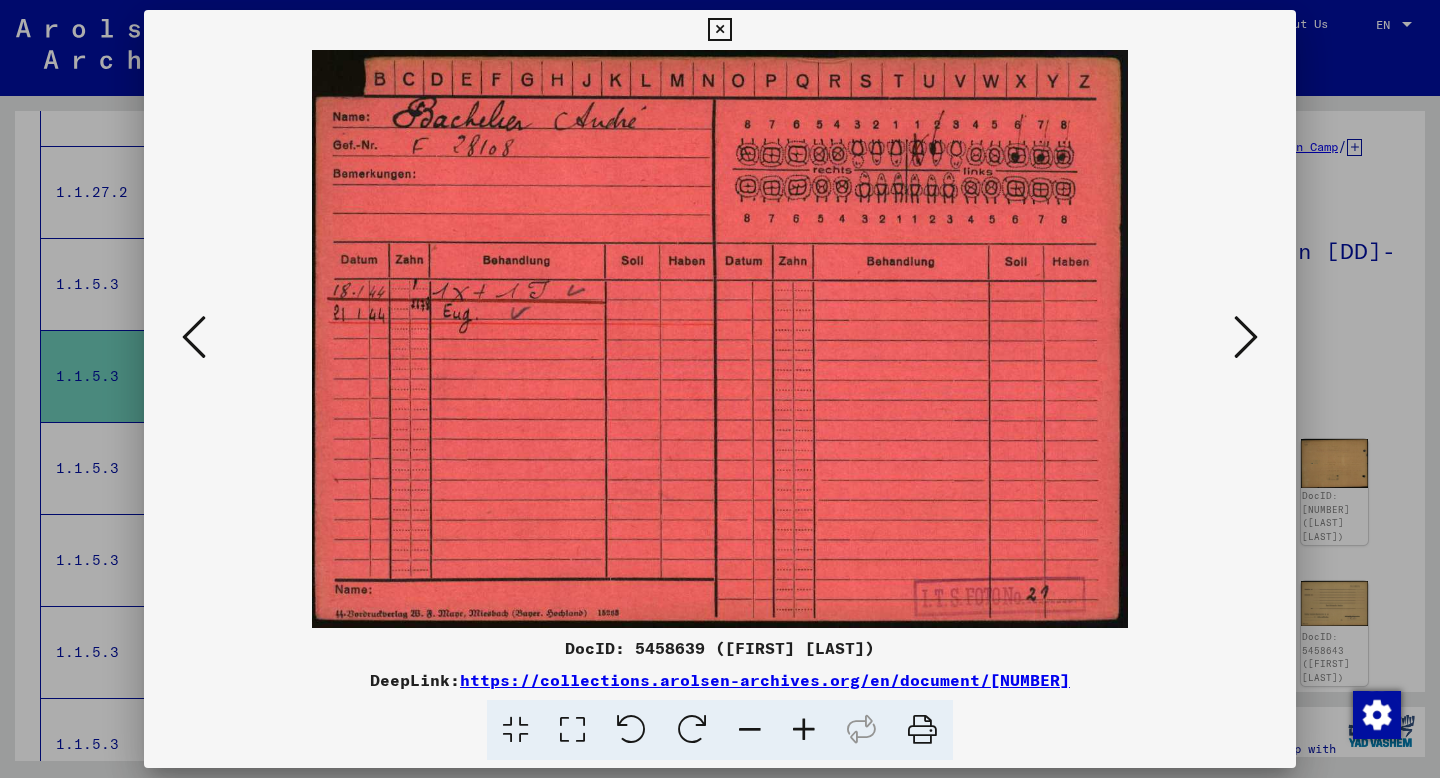 click at bounding box center [1246, 337] 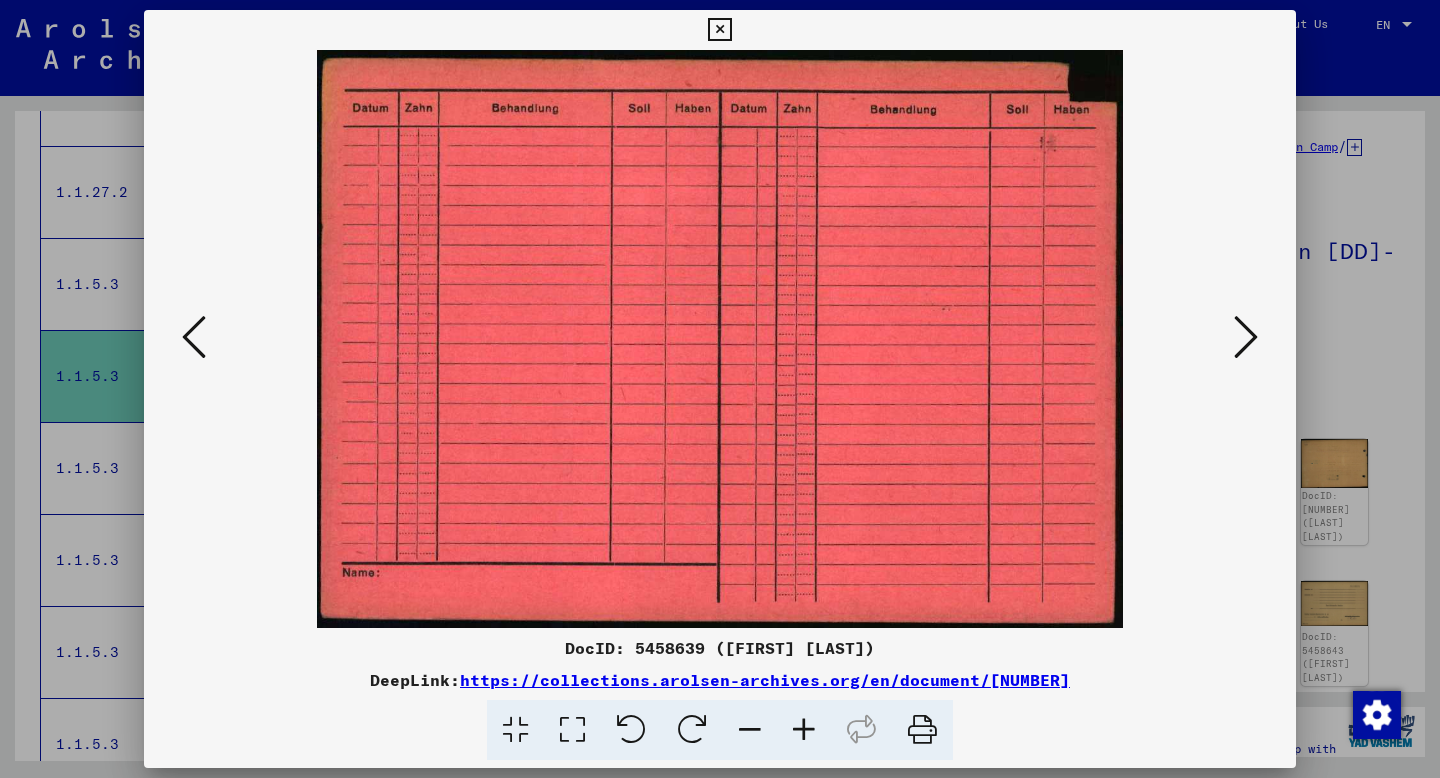 click at bounding box center (1246, 337) 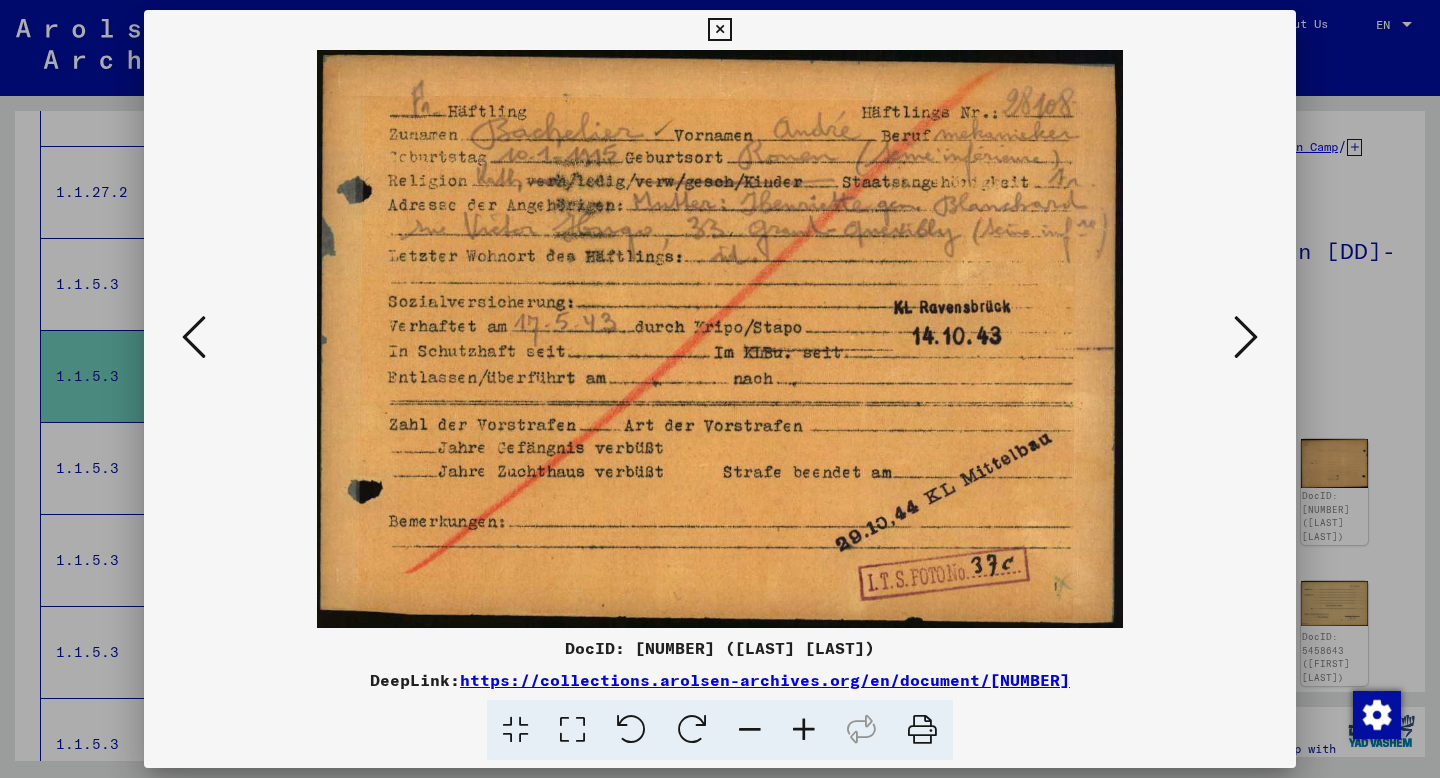 click at bounding box center [1246, 337] 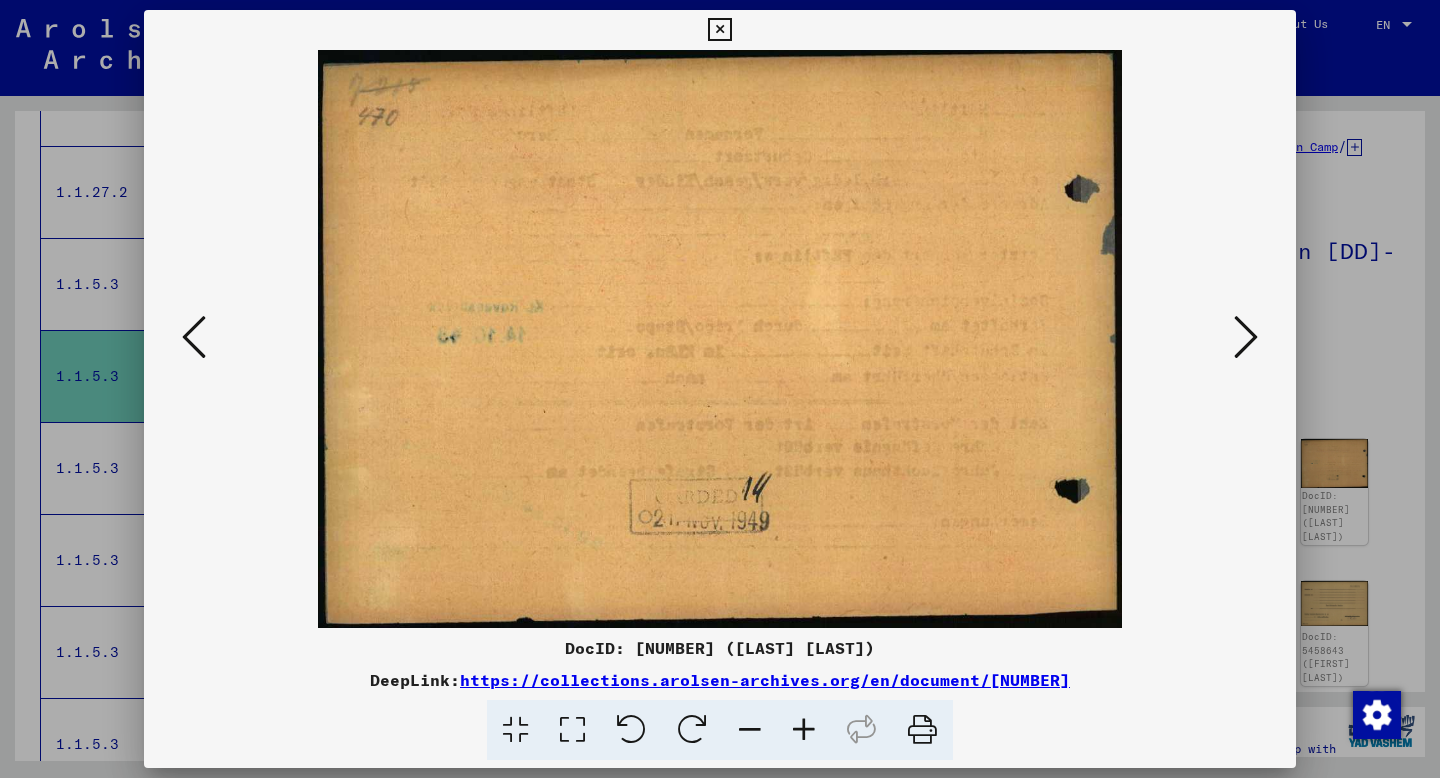 click at bounding box center [1246, 337] 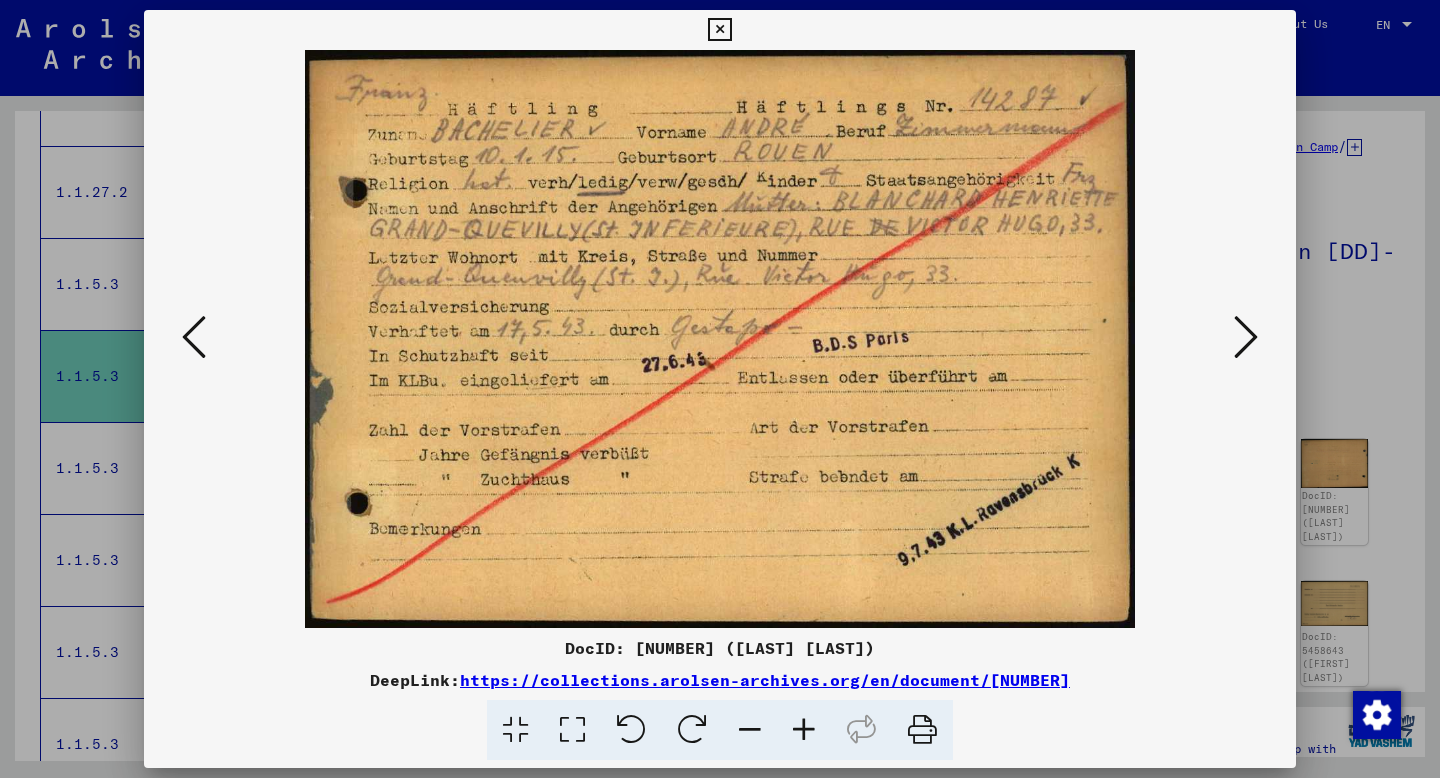 click at bounding box center [1246, 337] 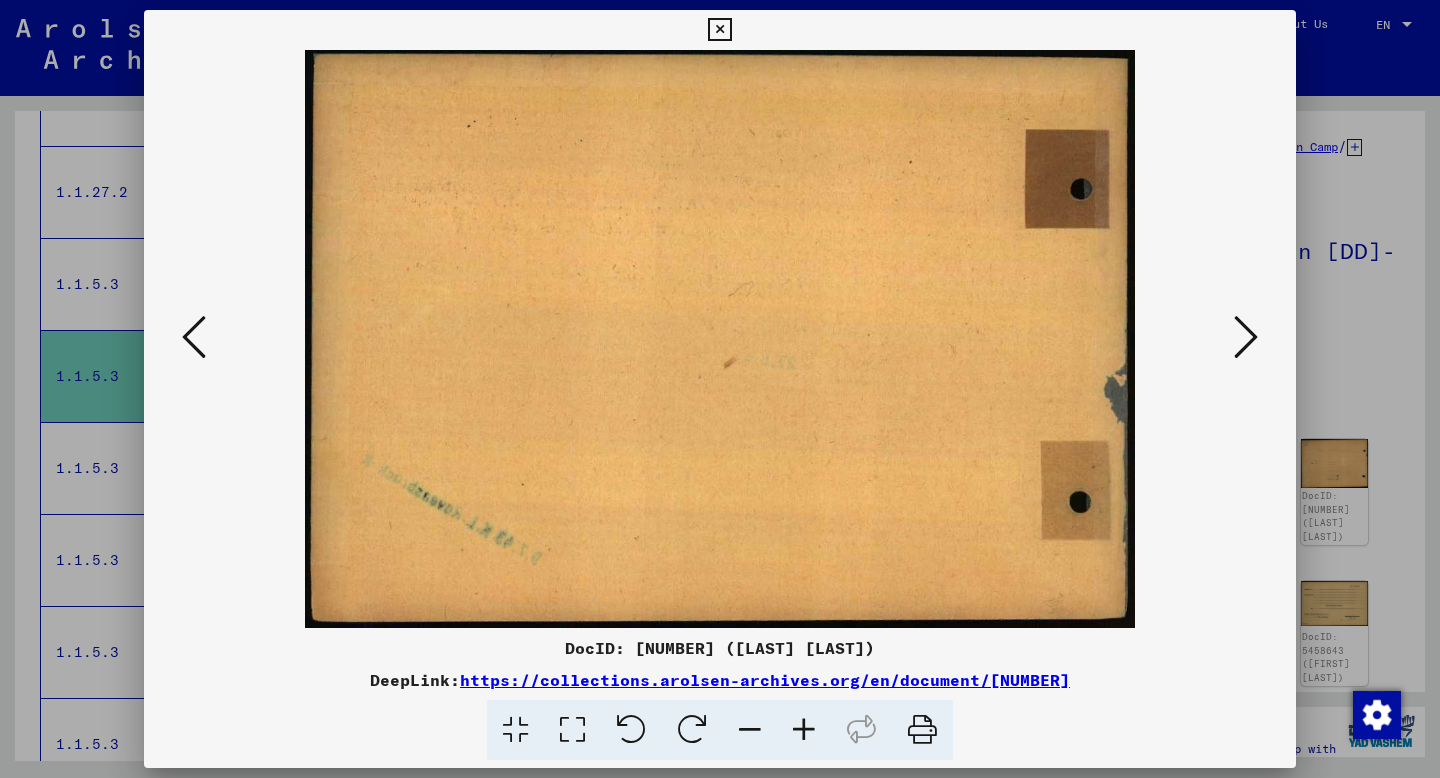 click at bounding box center (1246, 337) 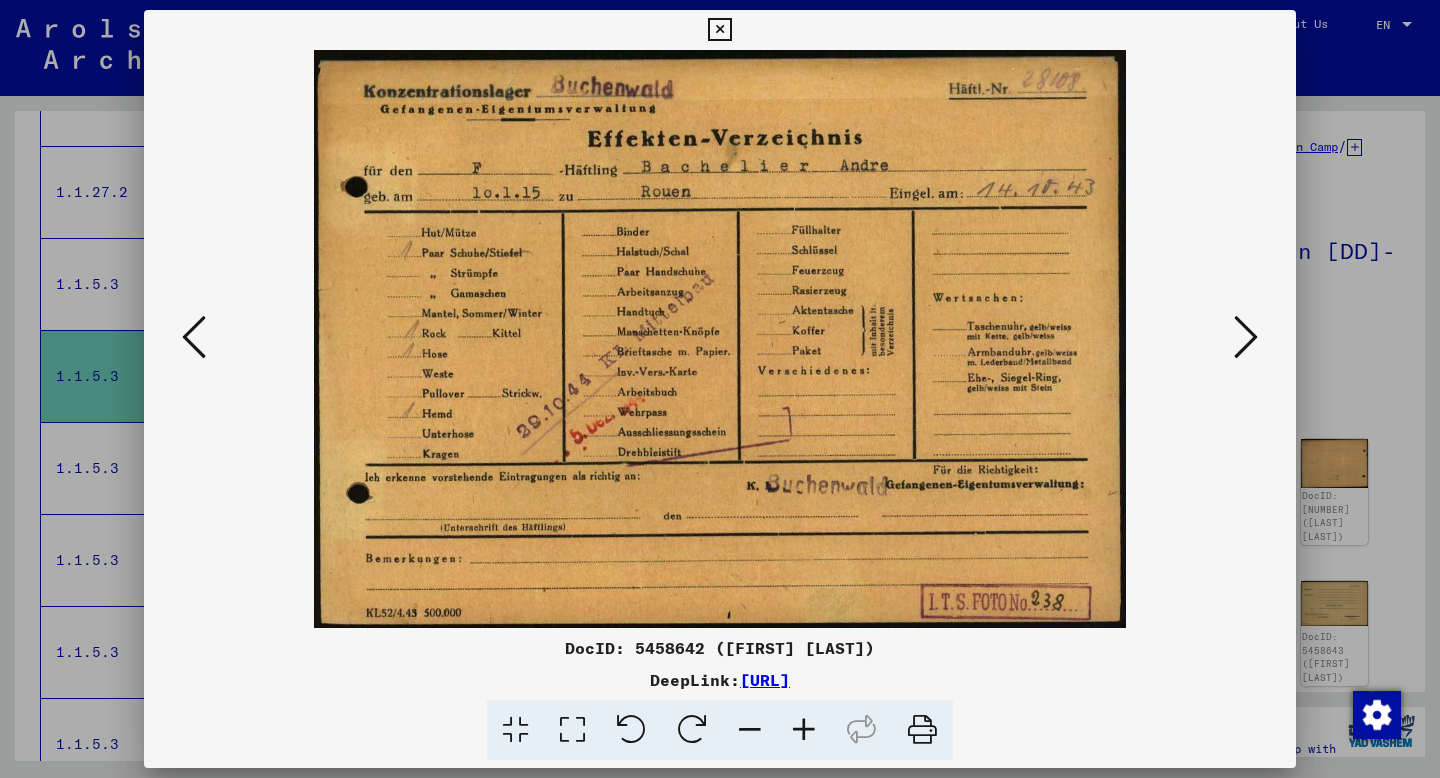 click at bounding box center [1246, 337] 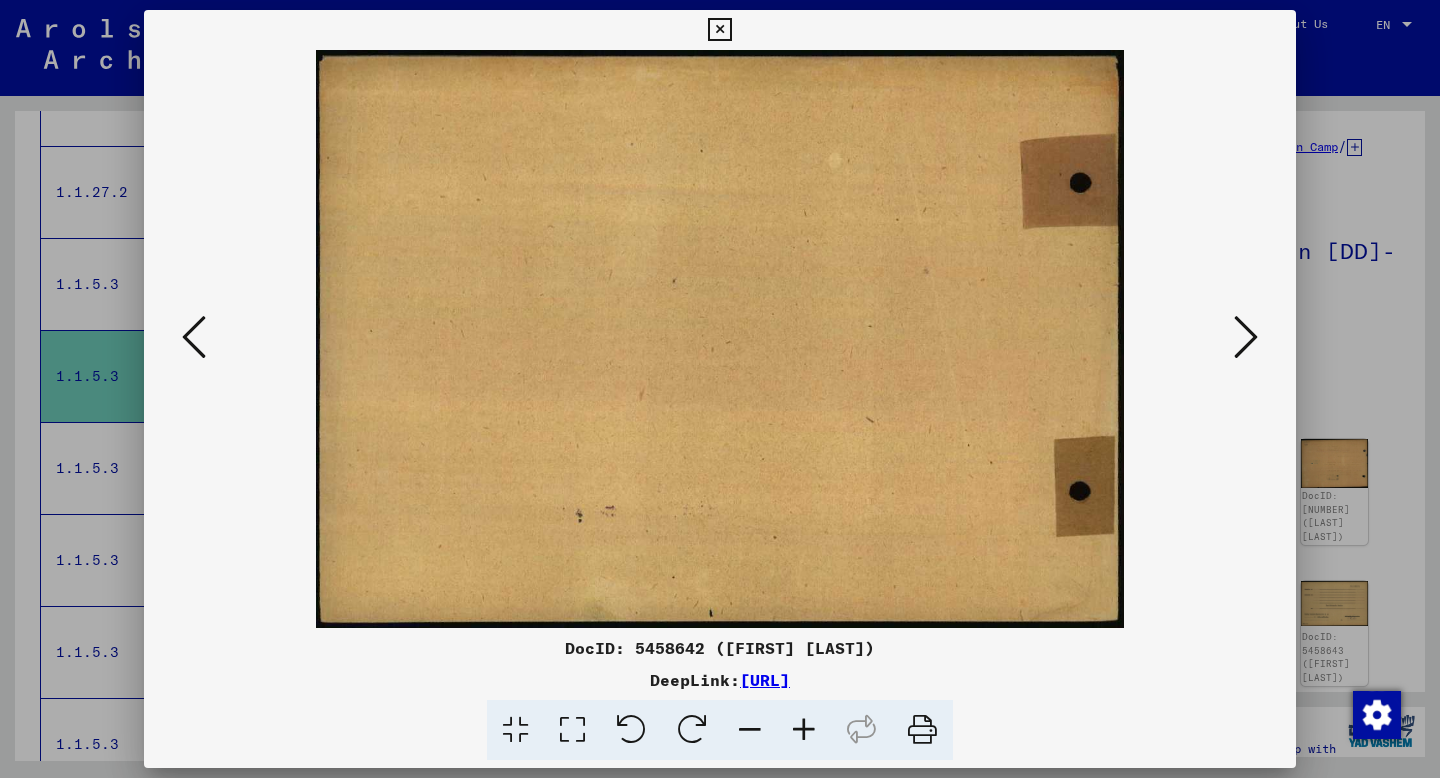 click at bounding box center (194, 337) 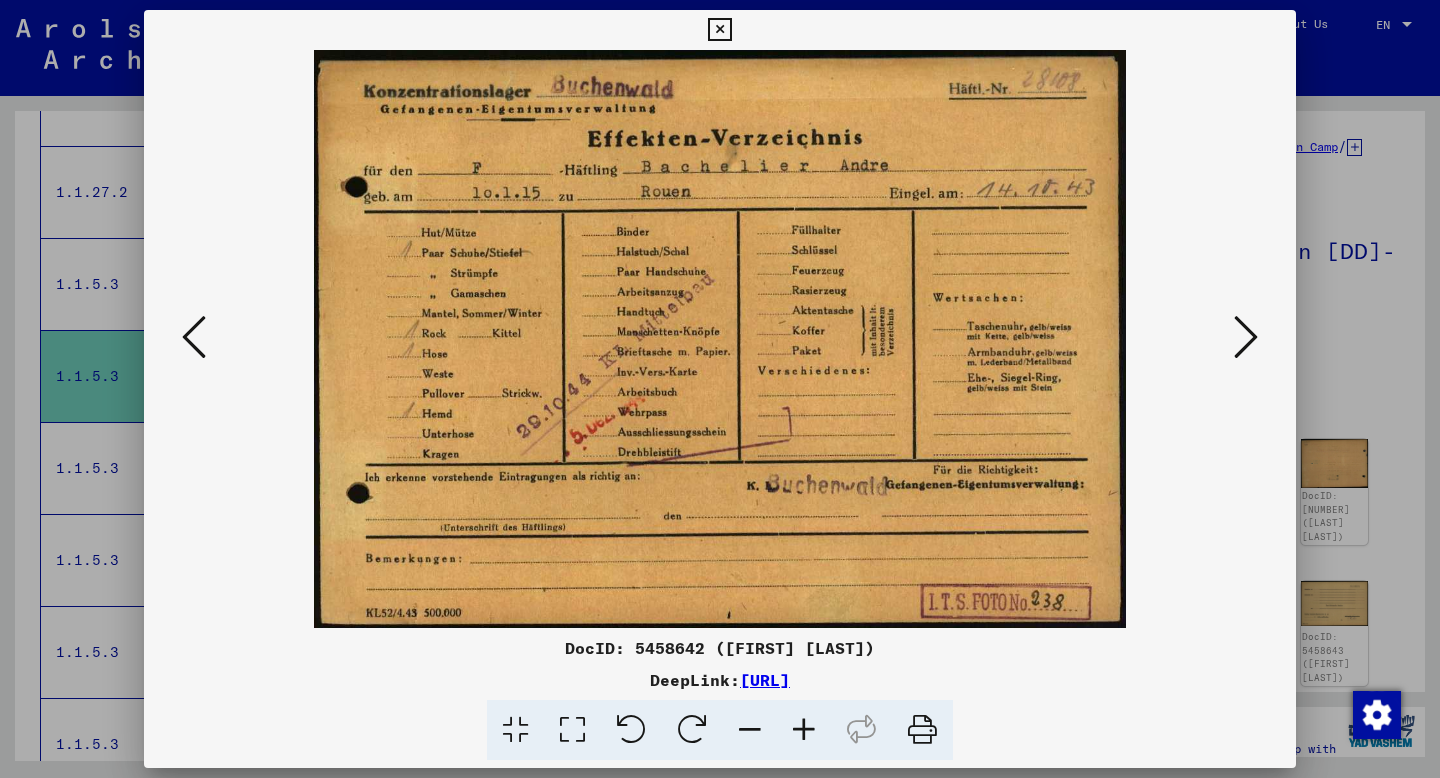 click at bounding box center (1246, 338) 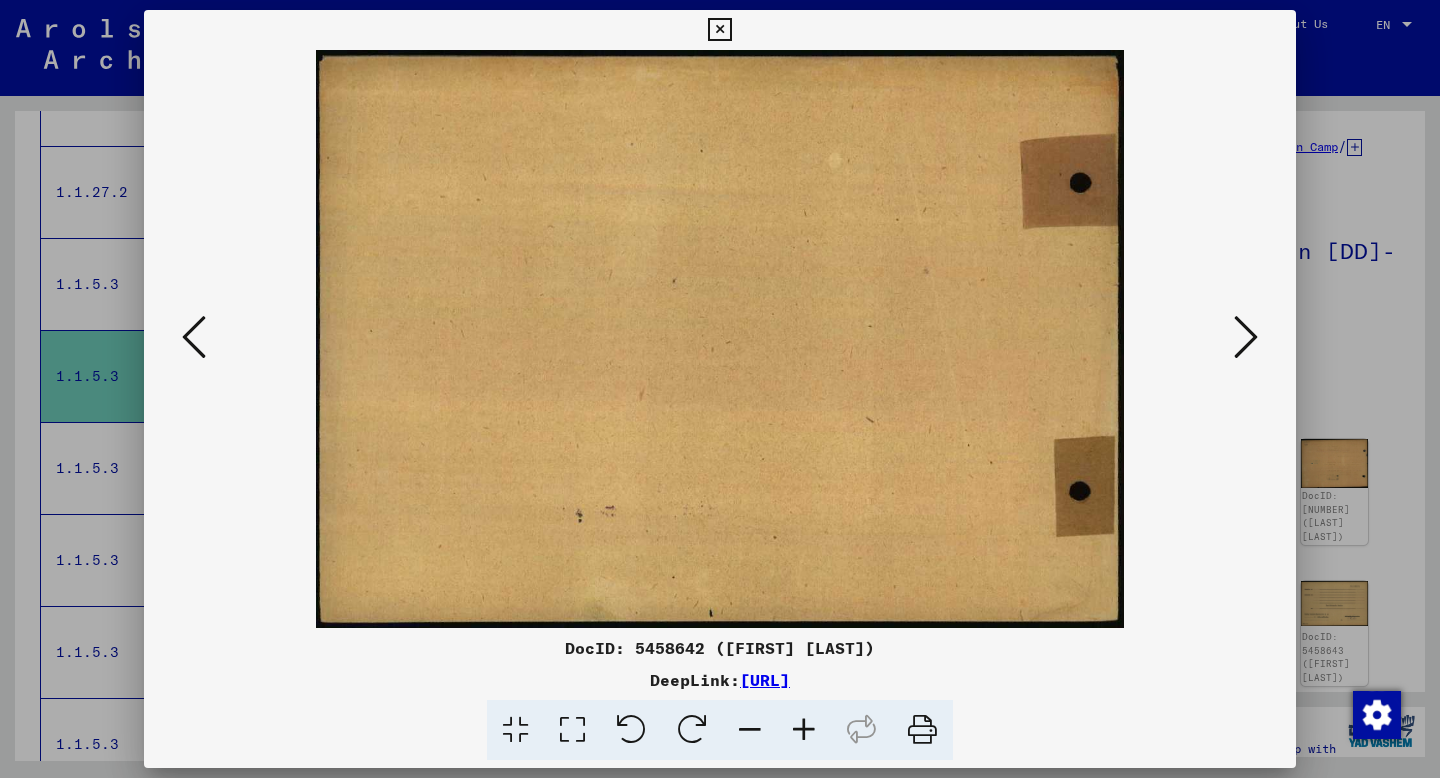click at bounding box center (1246, 338) 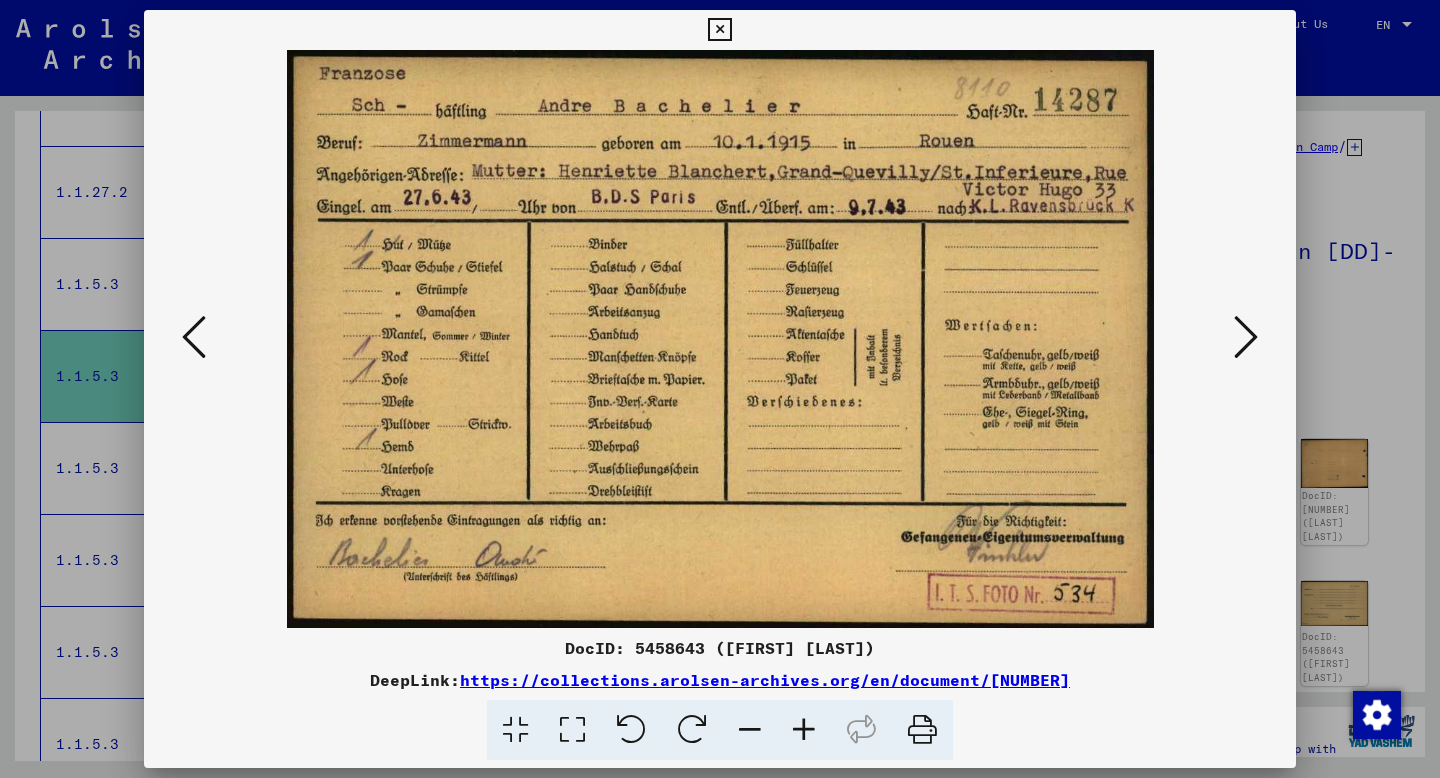 click at bounding box center [1246, 338] 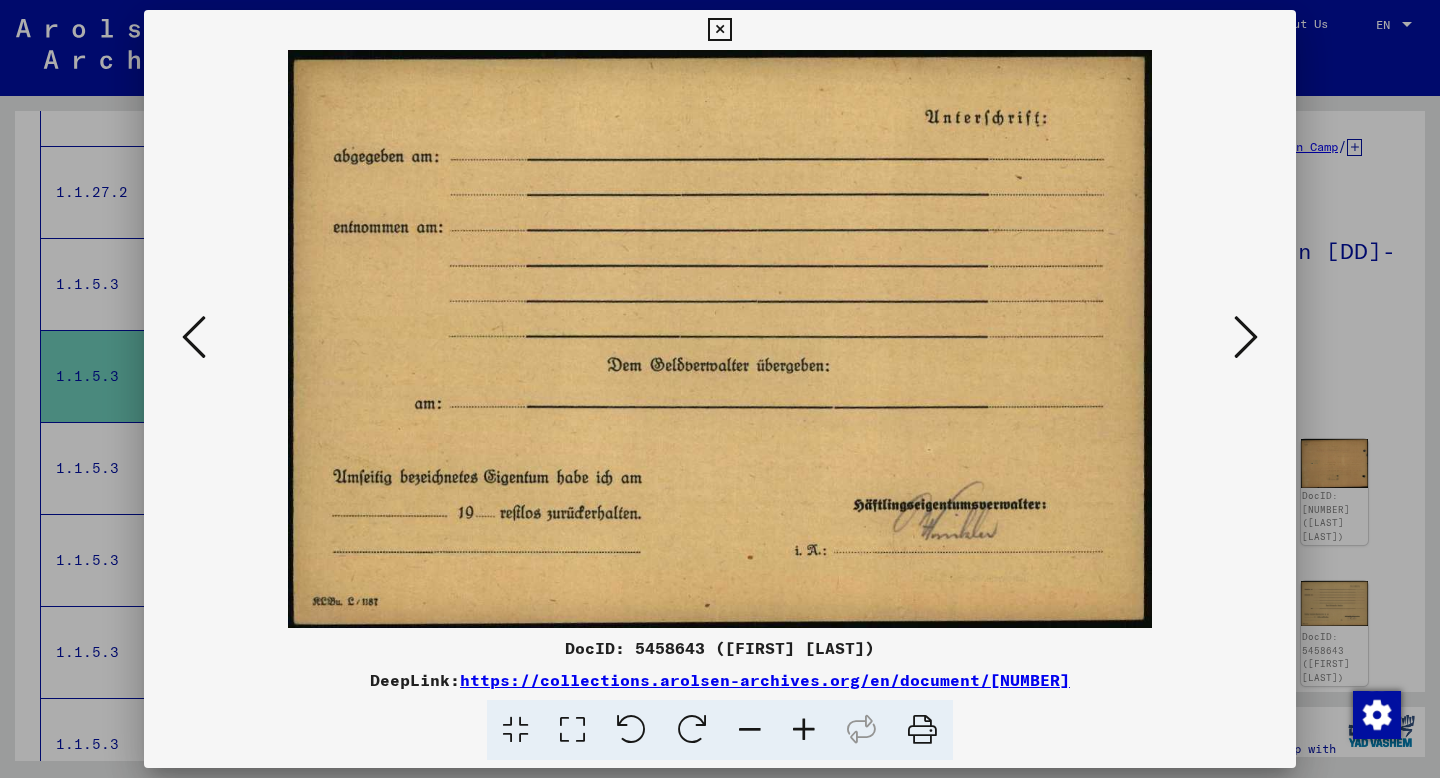 click at bounding box center [1246, 337] 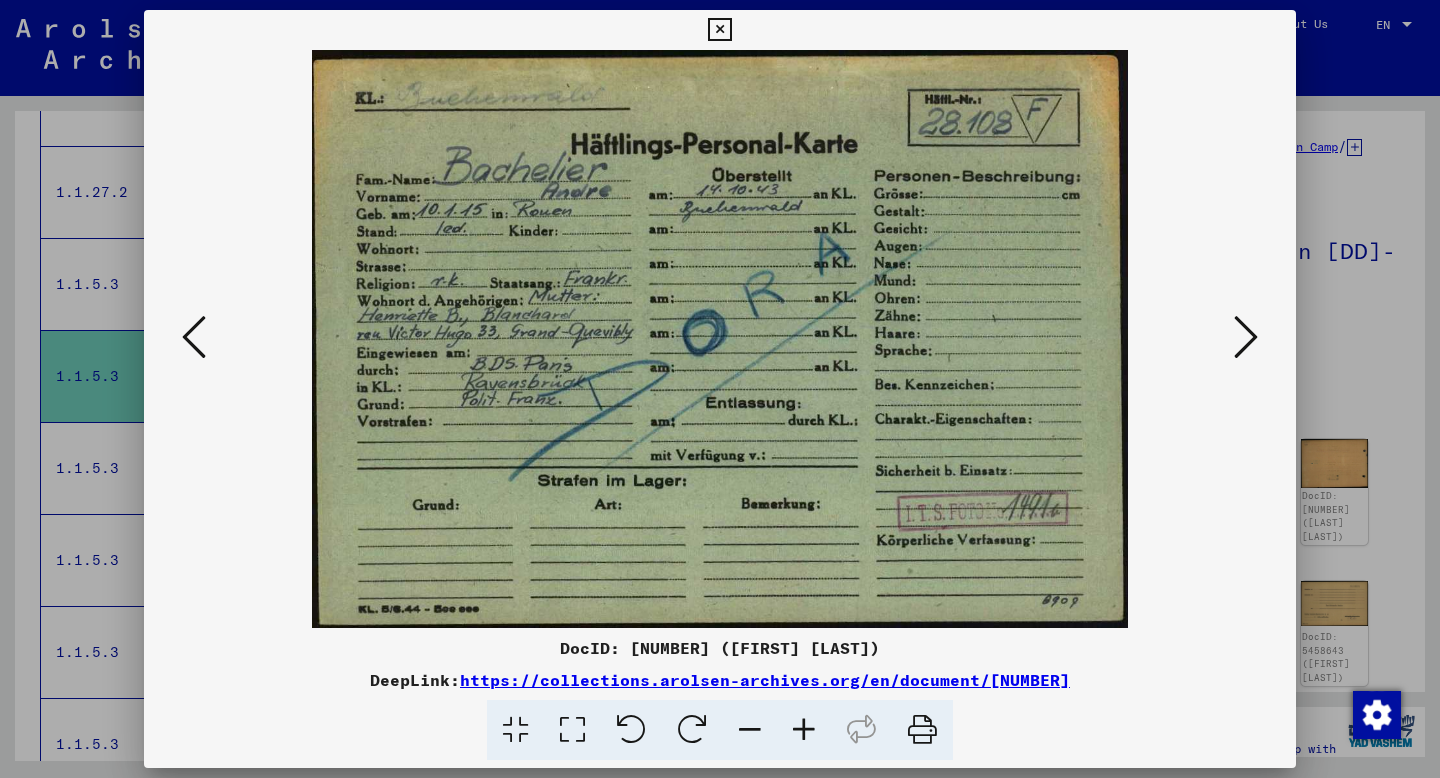 click at bounding box center [1246, 337] 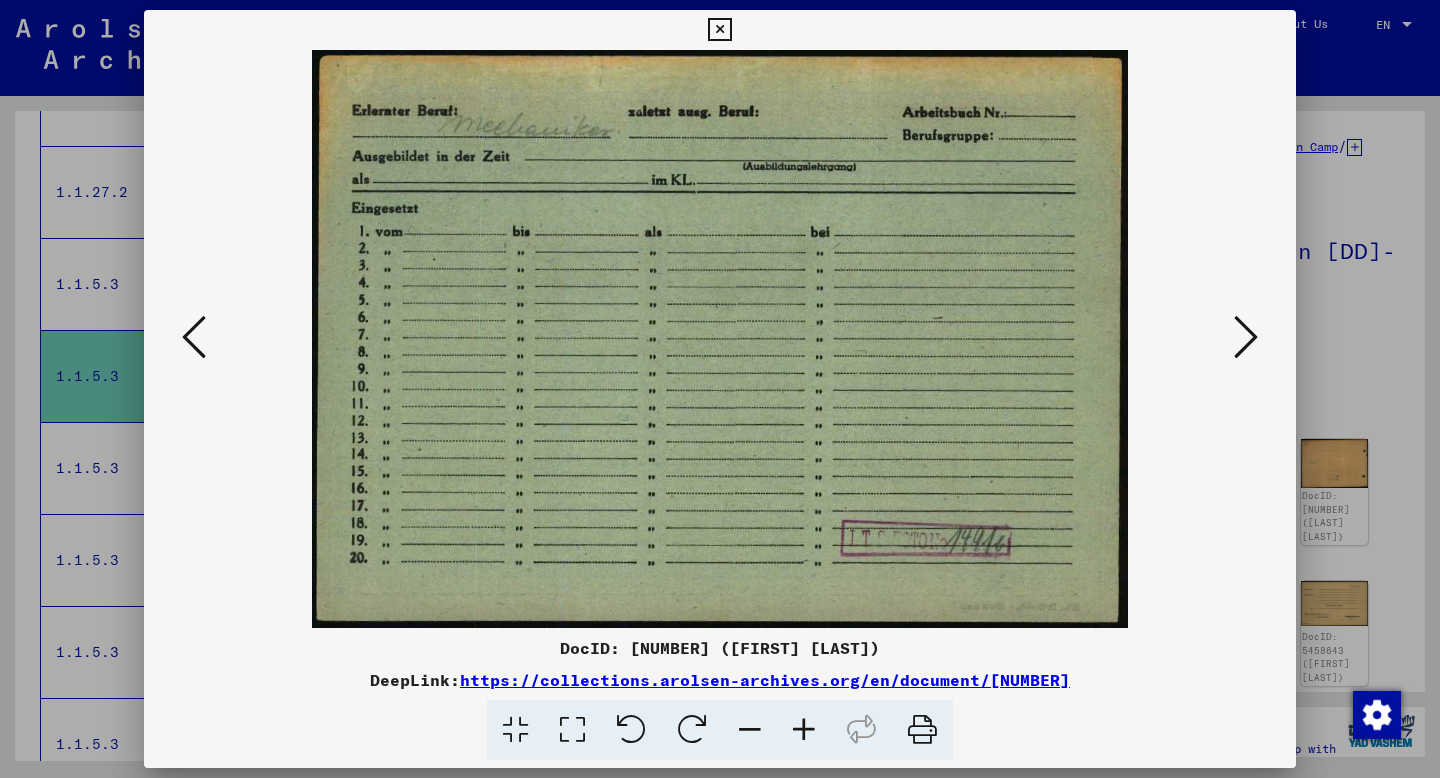click at bounding box center [1246, 337] 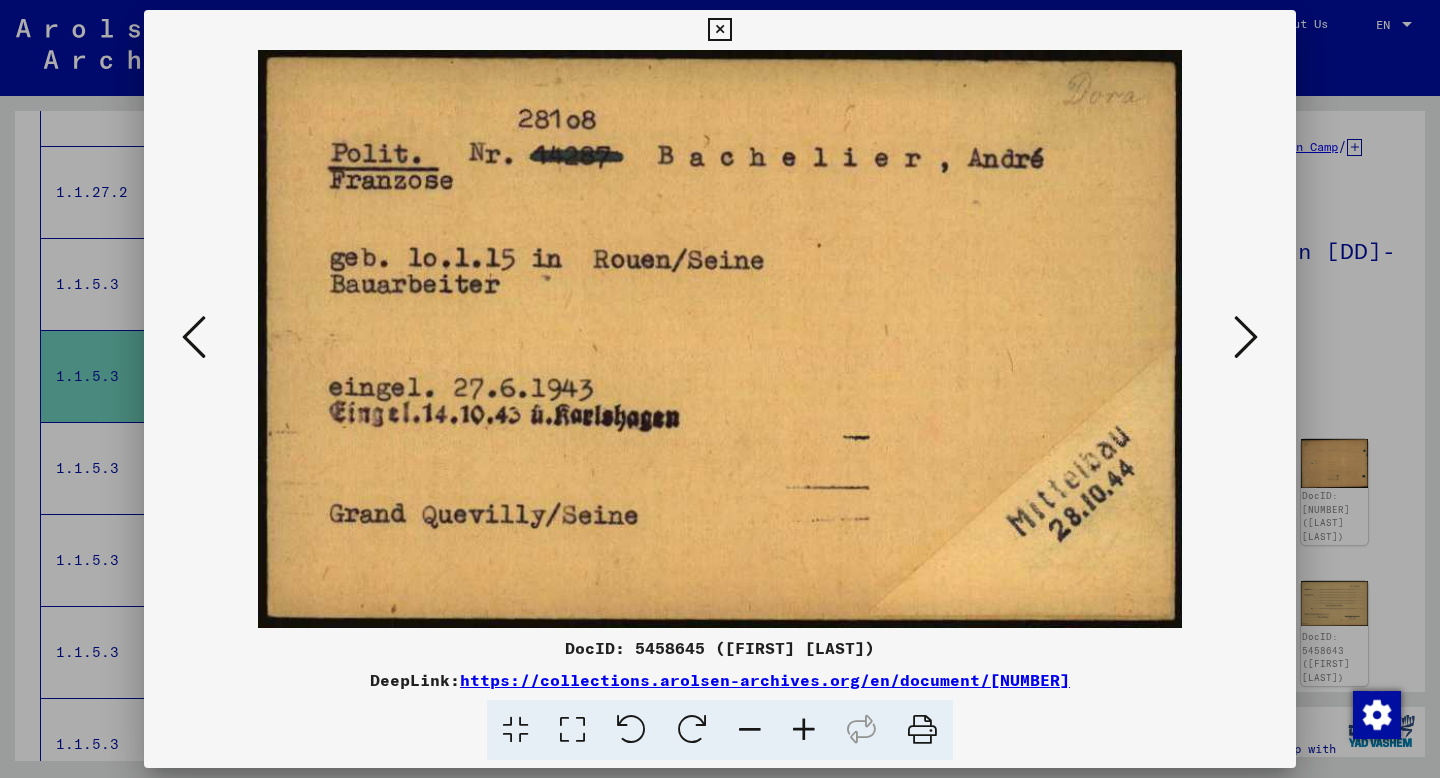 click at bounding box center [720, 389] 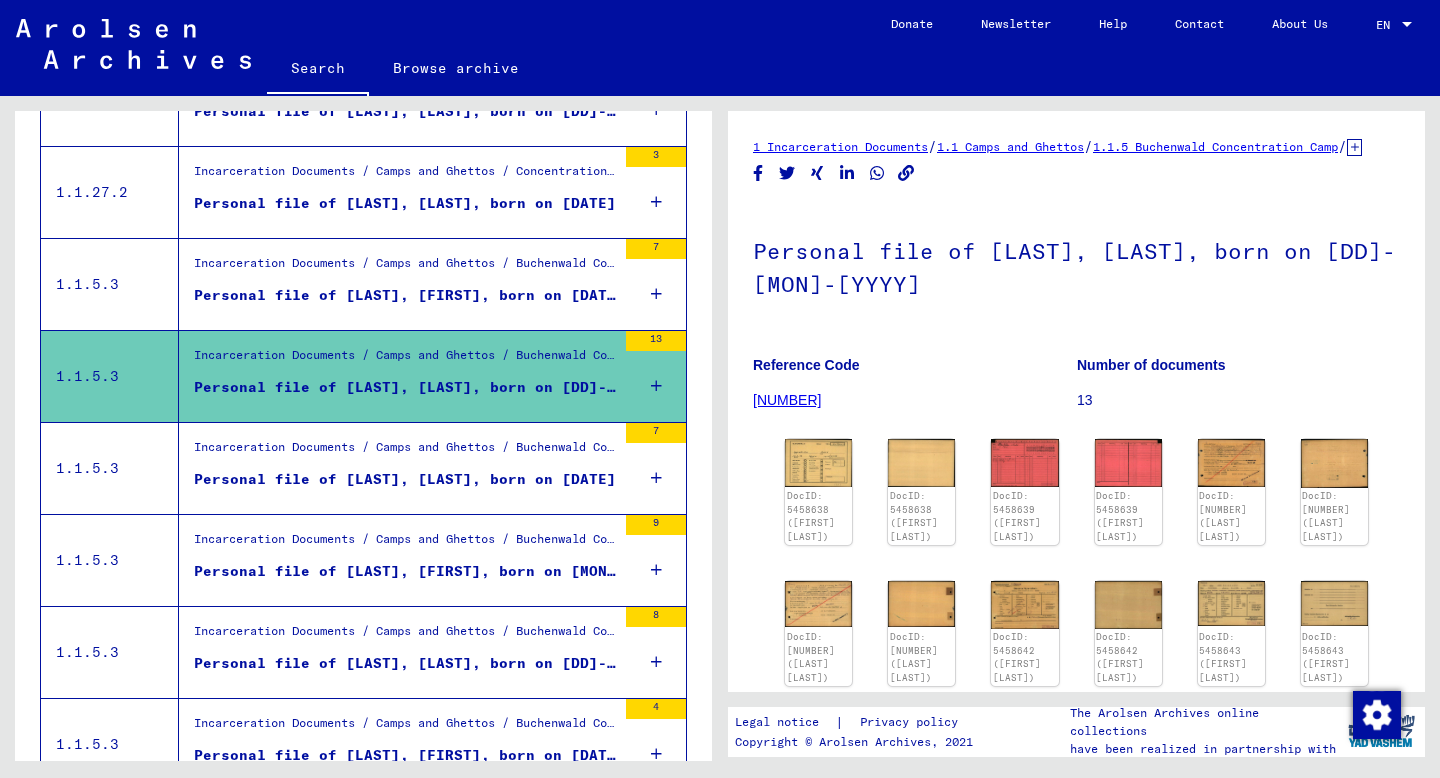 scroll, scrollTop: 0, scrollLeft: 0, axis: both 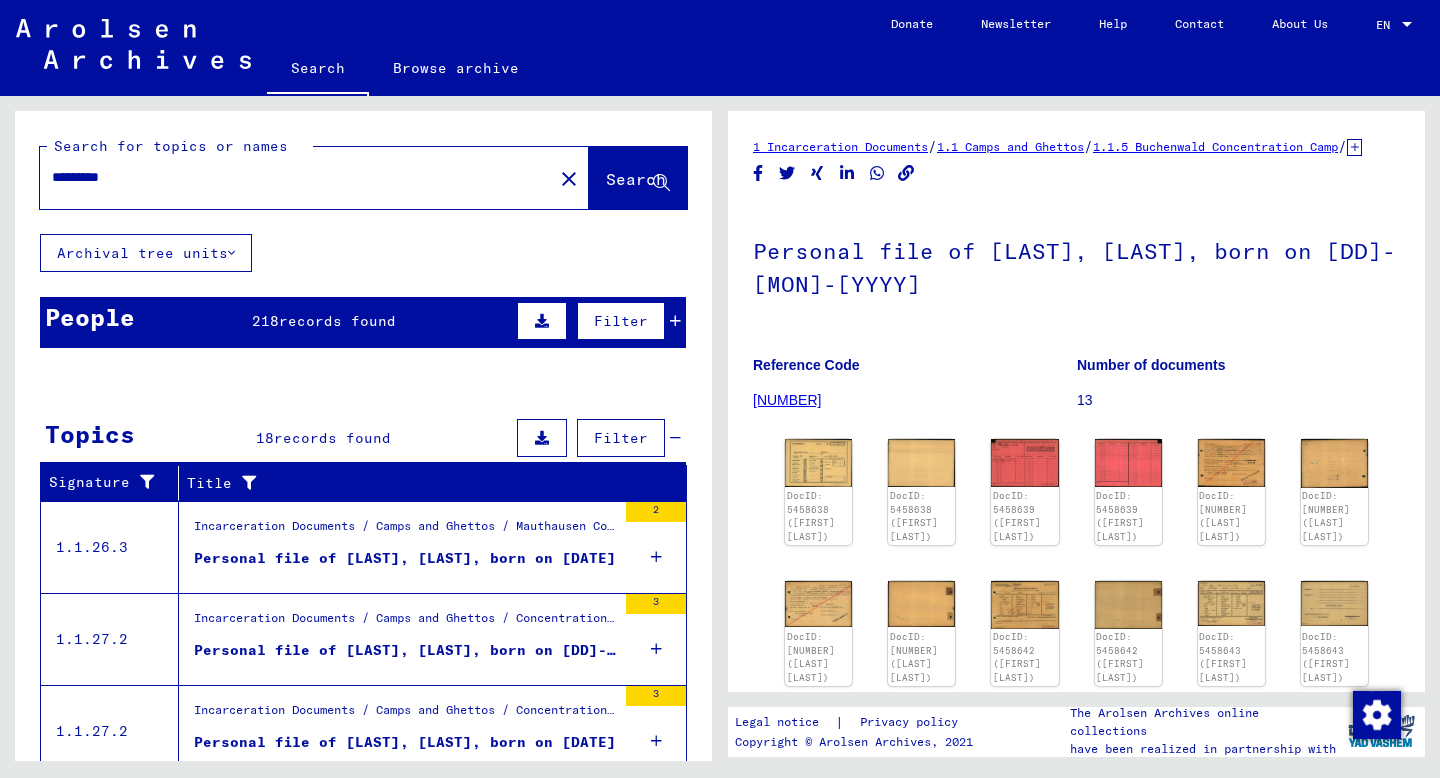 click on "*********" at bounding box center [296, 177] 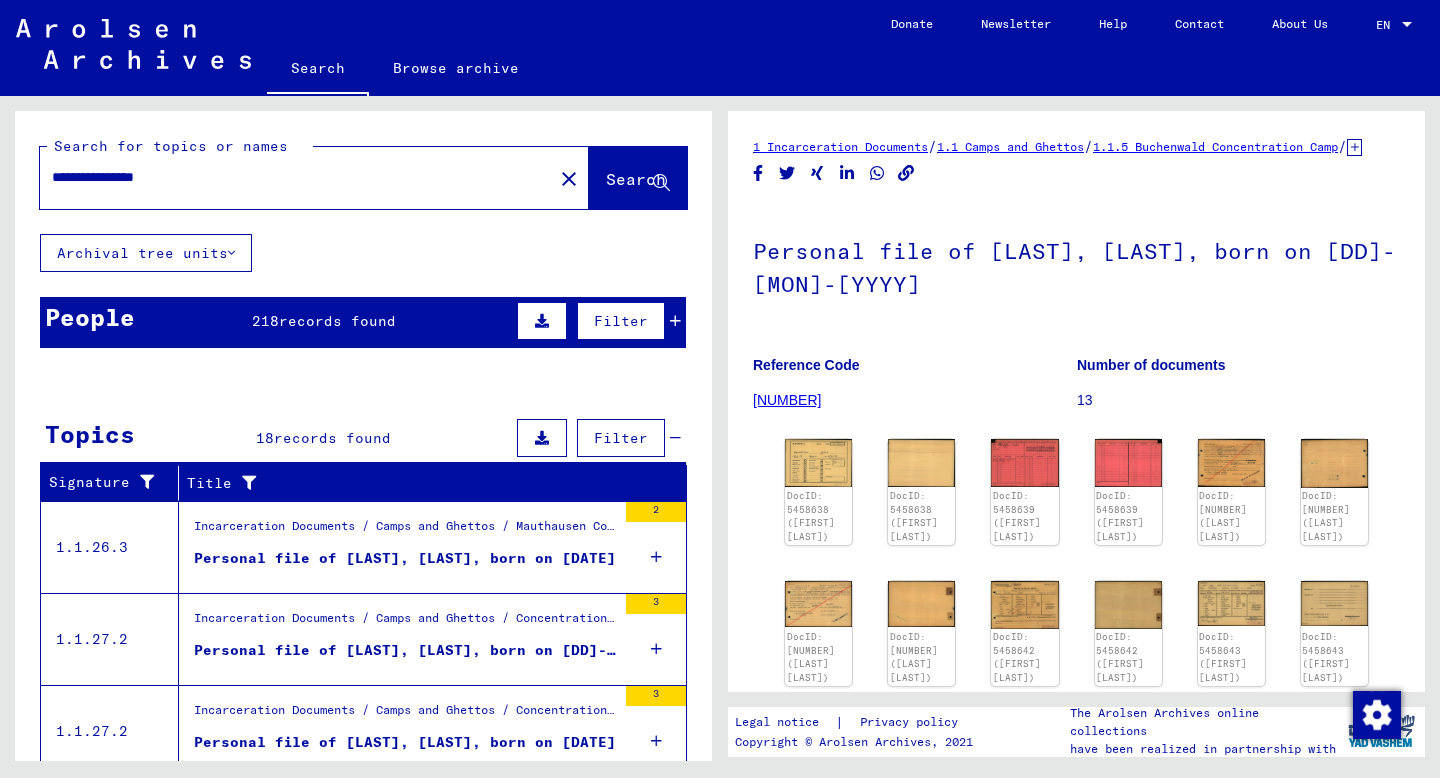 type on "**********" 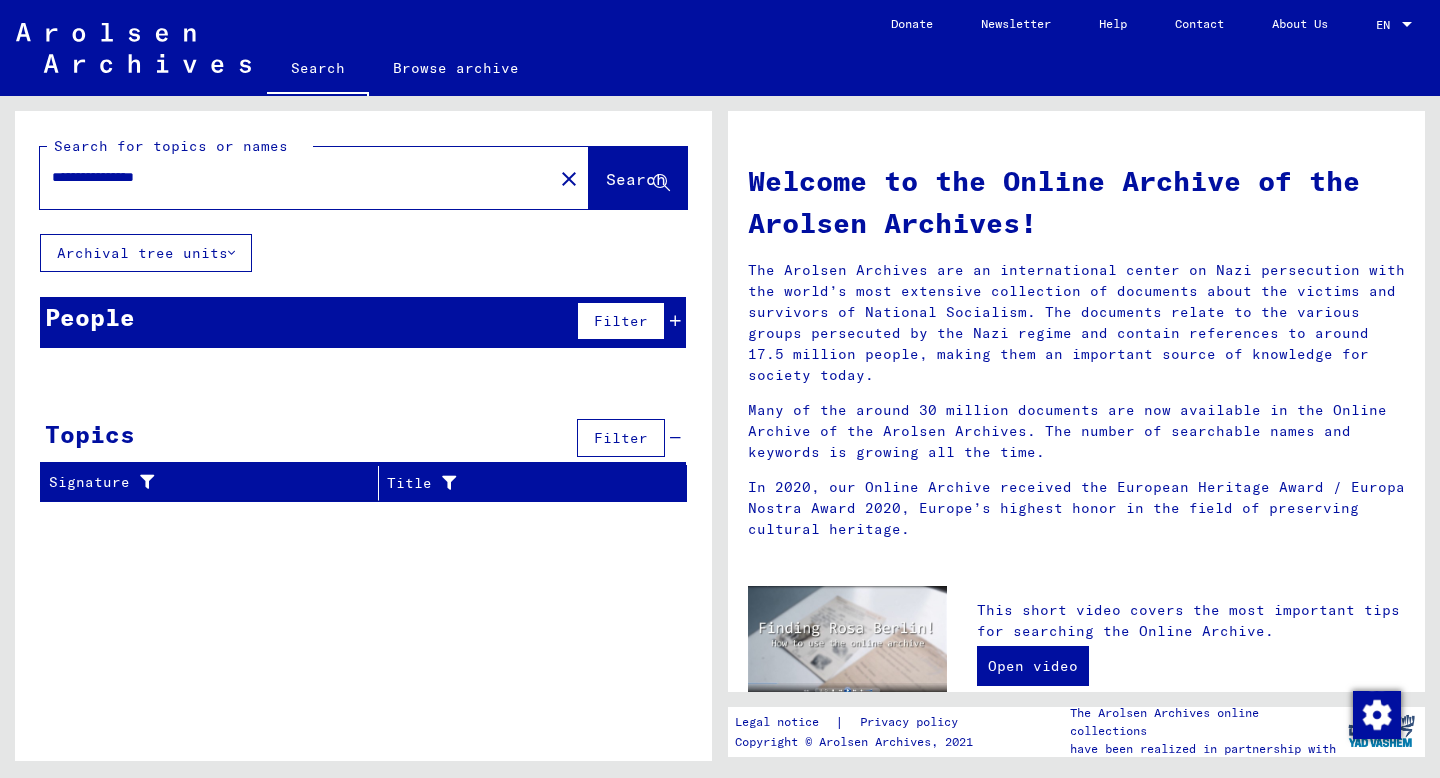 click on "close" 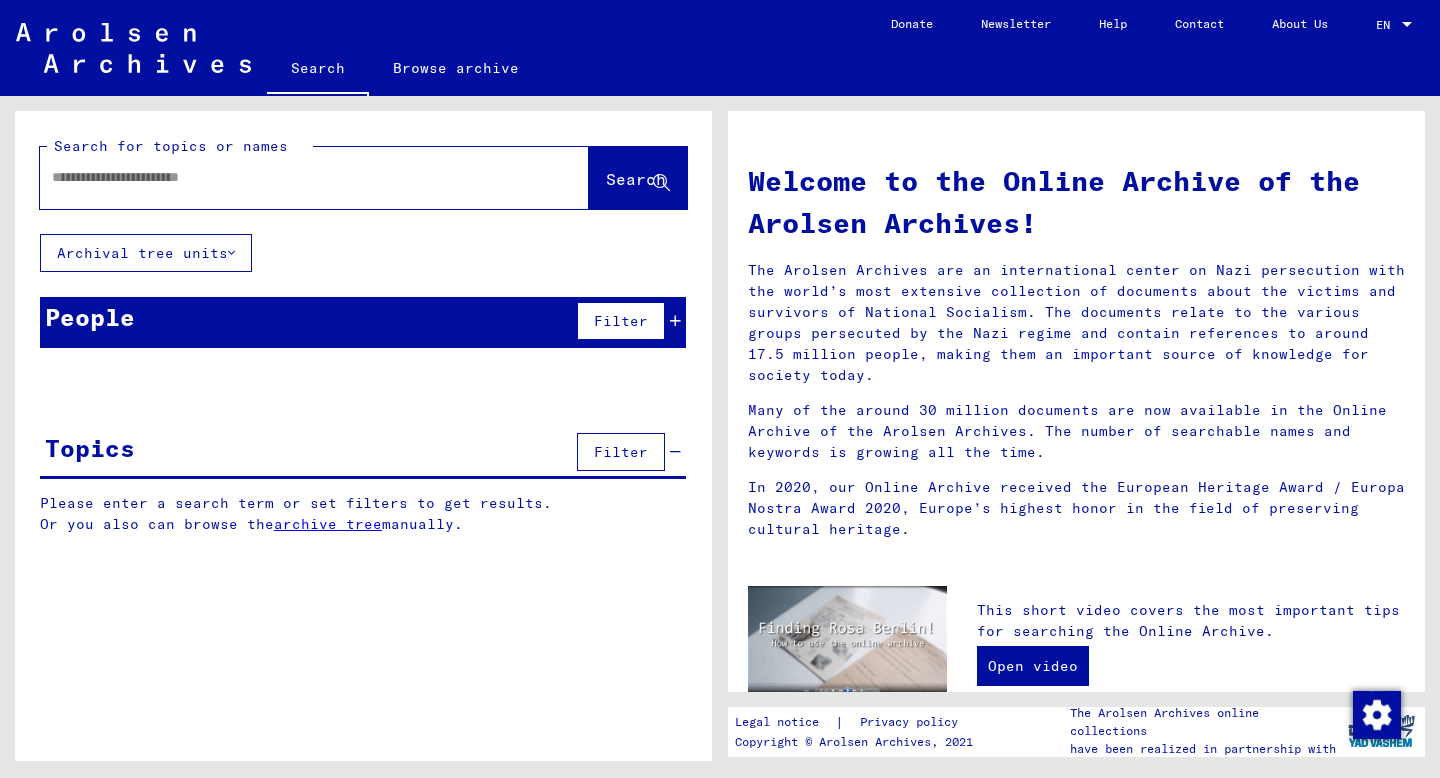 click at bounding box center (290, 177) 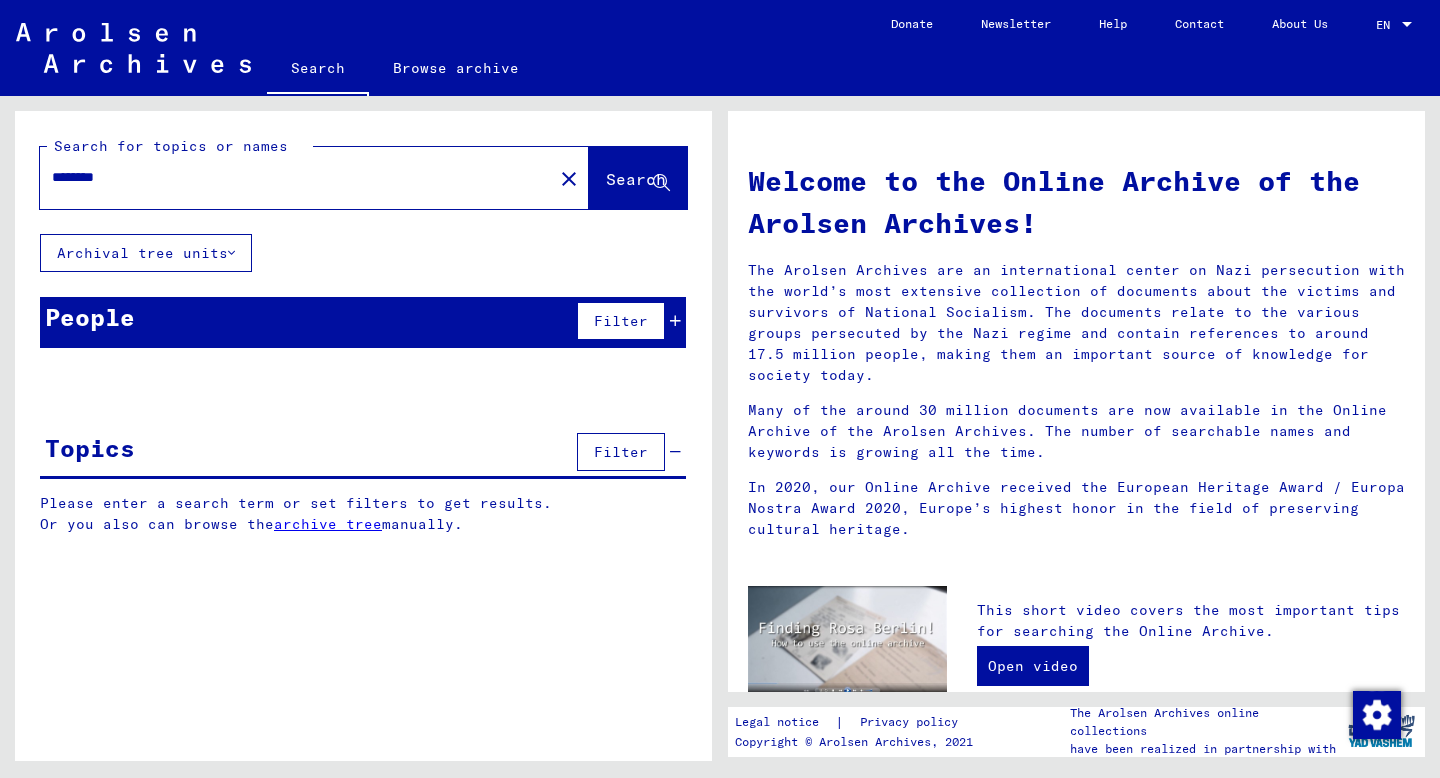 type on "*******" 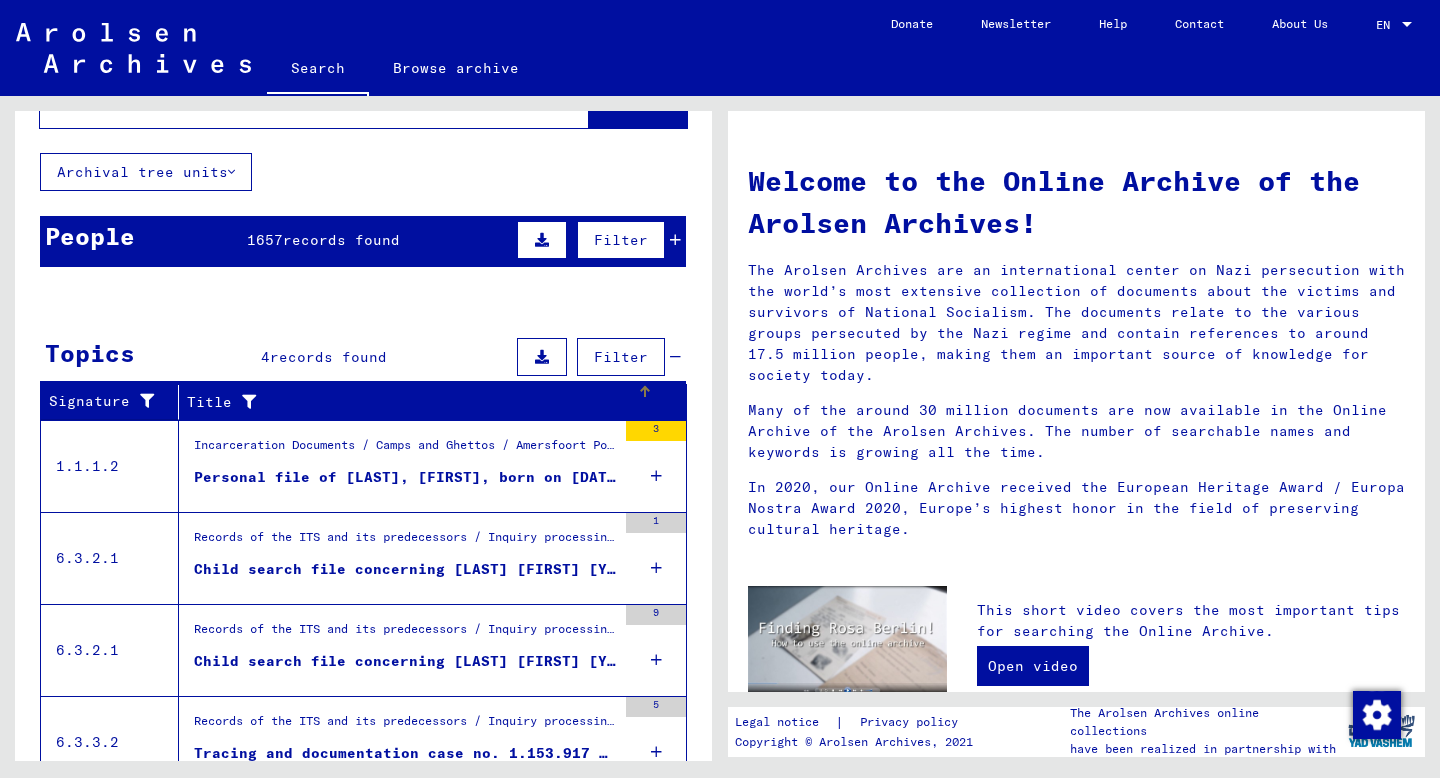 scroll, scrollTop: 167, scrollLeft: 0, axis: vertical 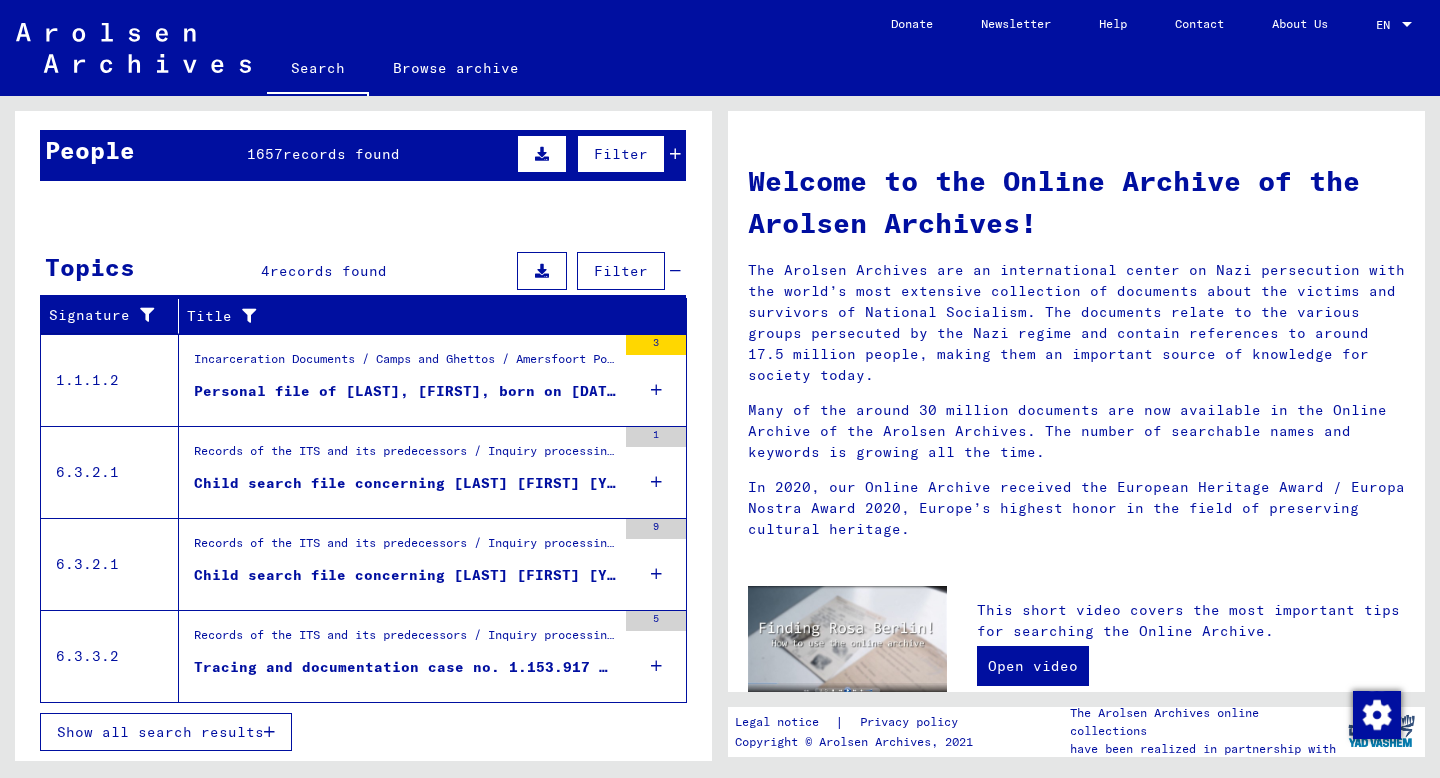 click on "Child search file concerning [LAST] [FIRST] [YEAR]-[MONTH]-[DAY]" at bounding box center (405, 575) 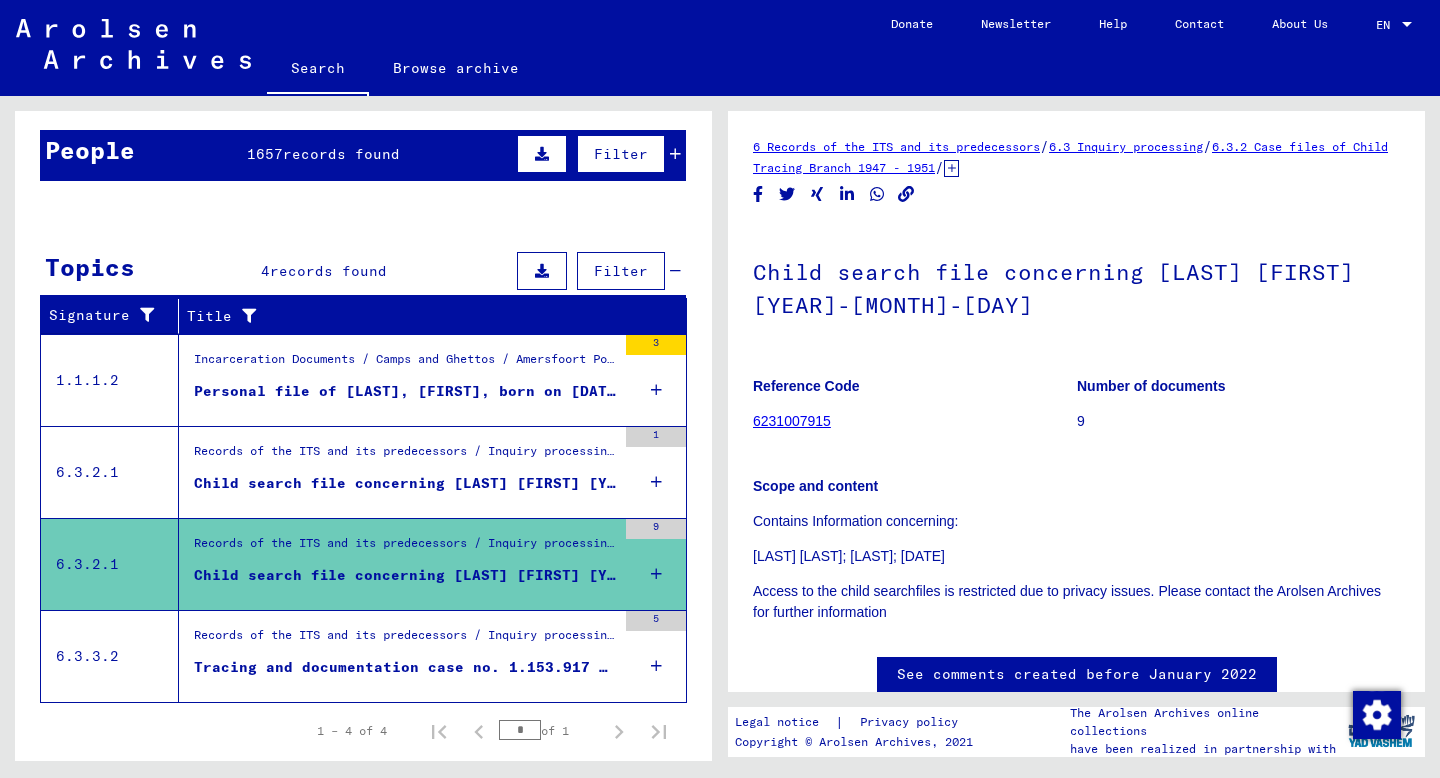 scroll, scrollTop: 0, scrollLeft: 0, axis: both 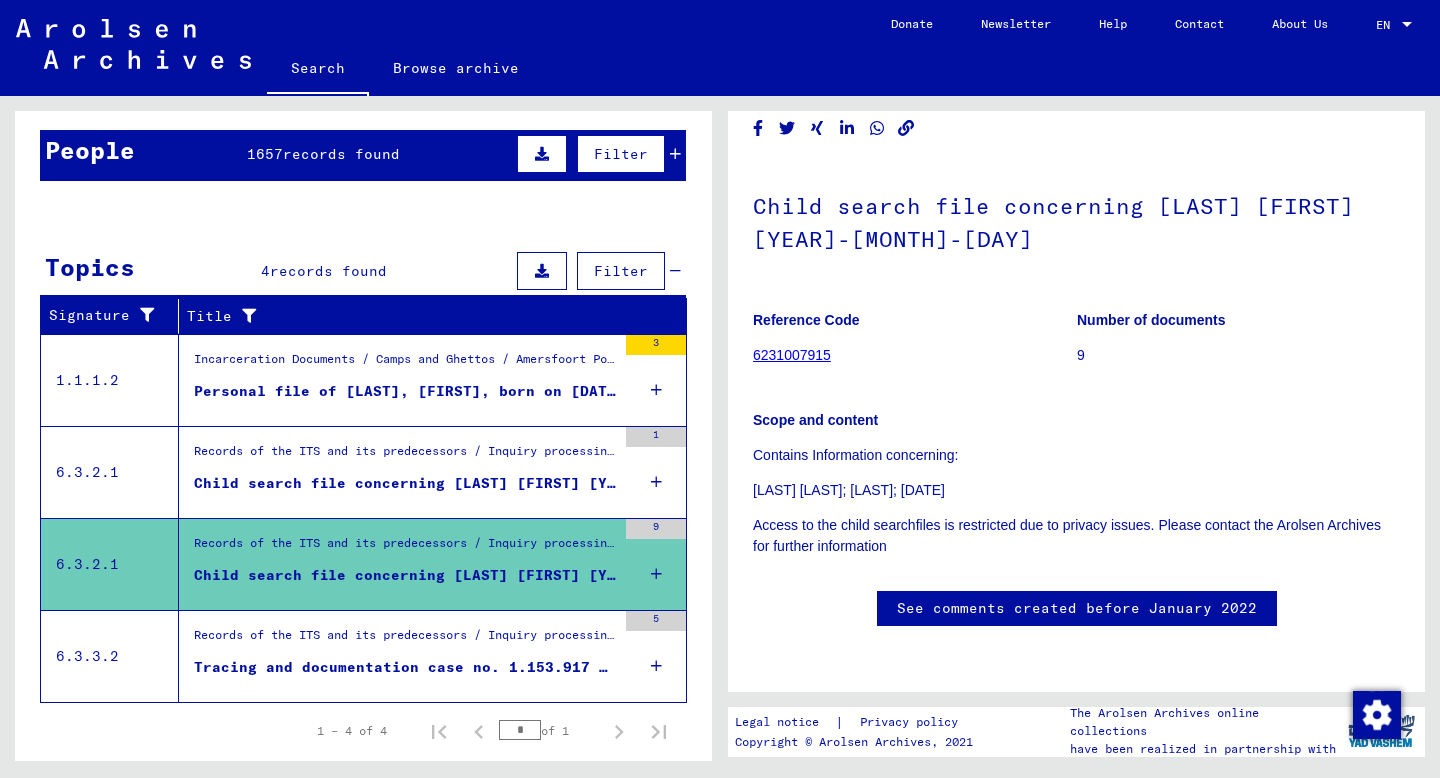 click on "Records of the ITS and its predecessors / Inquiry processing / ITS case files as of 1947 / Repository of T/D cases / Tracing and documentation cases with (T/D) numbers between [NUMBER] and [NUMBER] / Tracing and documentation cases with (T/D) numbers between [NUMBER] and [NUMBER] Tracing and documentation case no. [NUMBER] for [LAST], [LAST] born [DATE]" at bounding box center [405, 656] 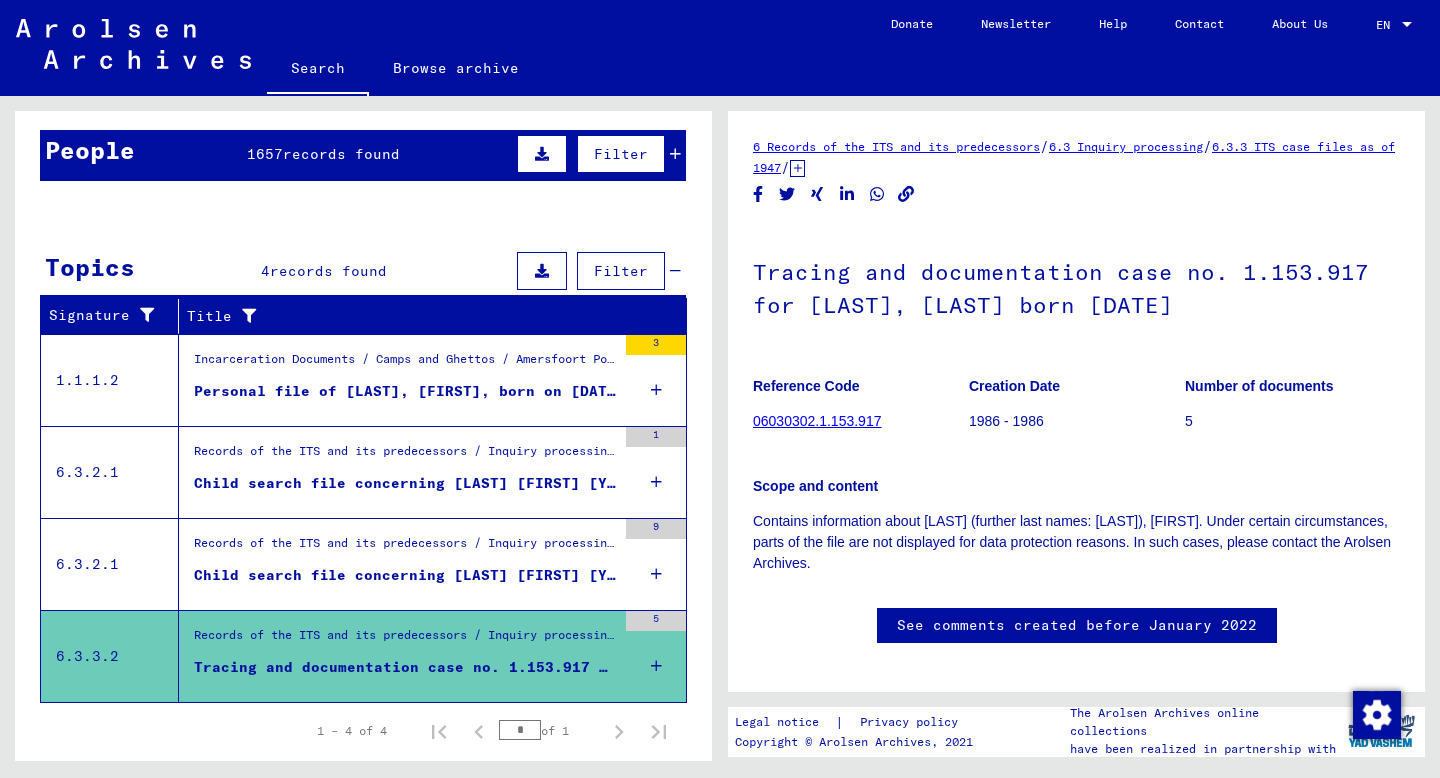 scroll, scrollTop: 0, scrollLeft: 0, axis: both 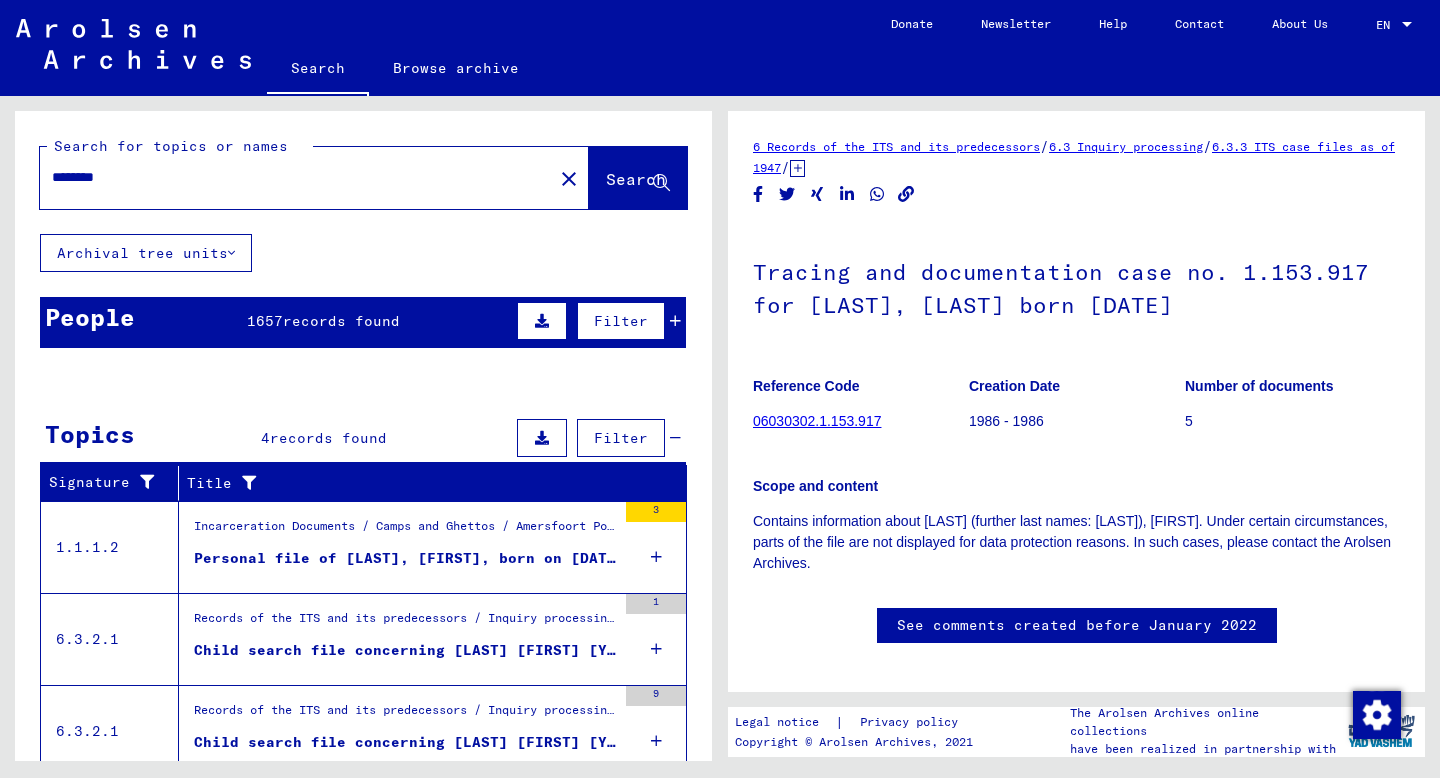 click on "close" 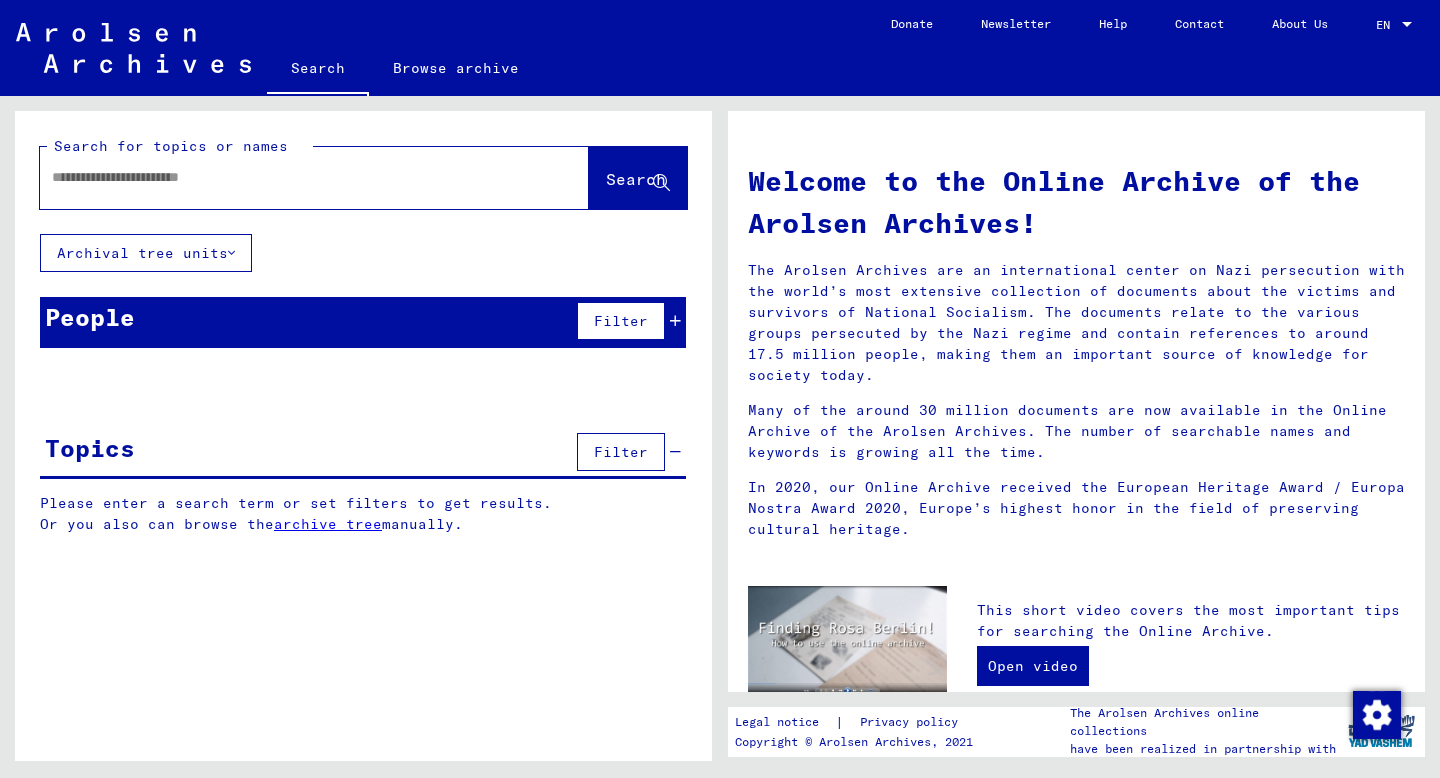 click at bounding box center [290, 177] 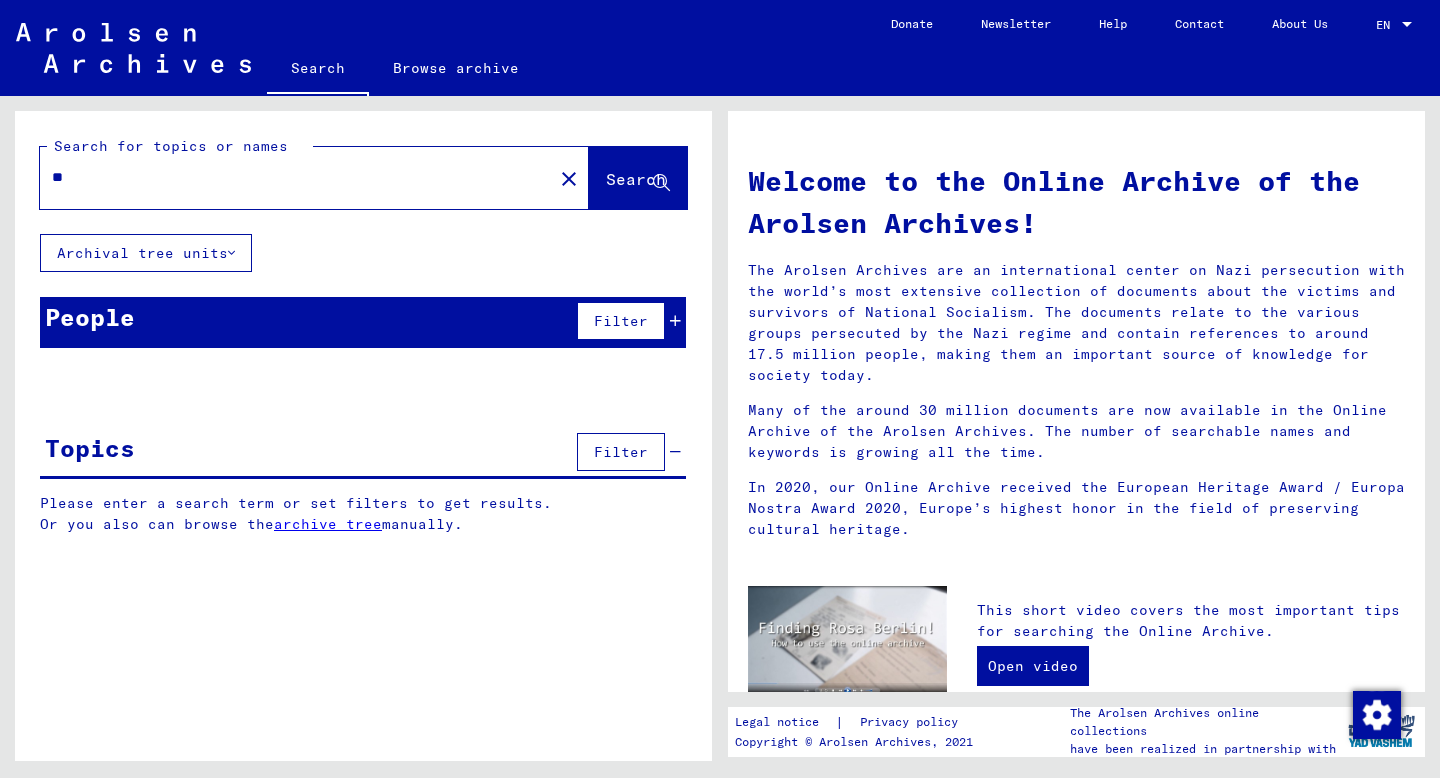 type on "*" 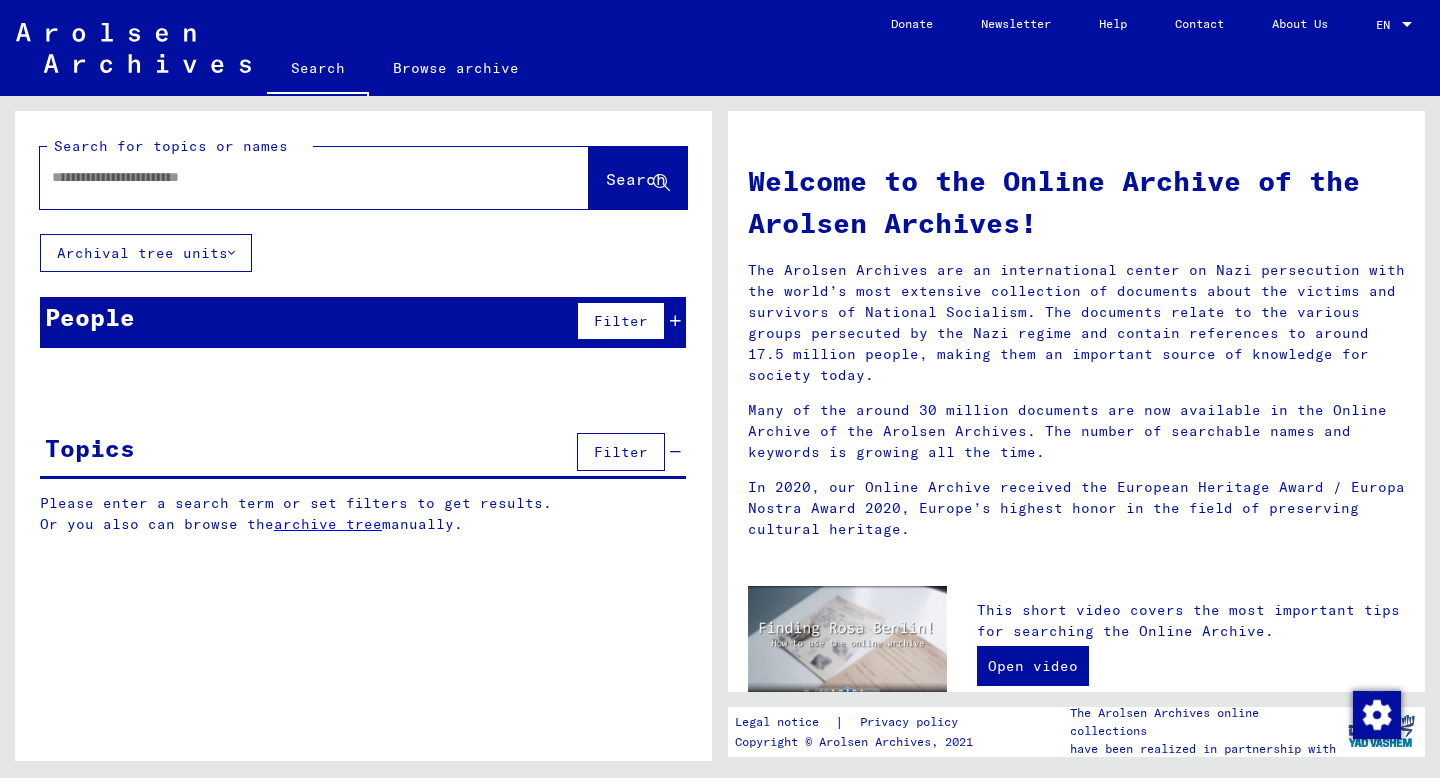 click at bounding box center [290, 177] 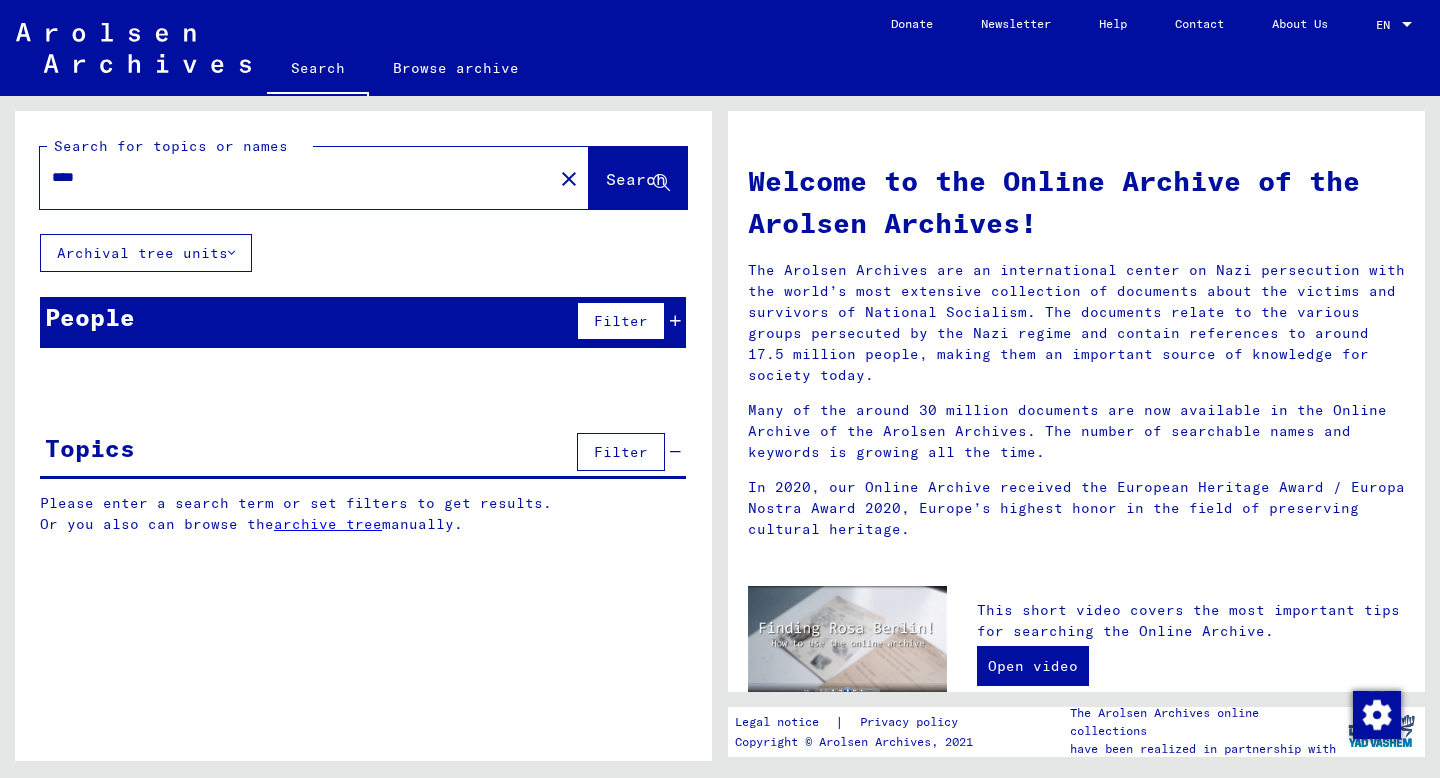 type on "****" 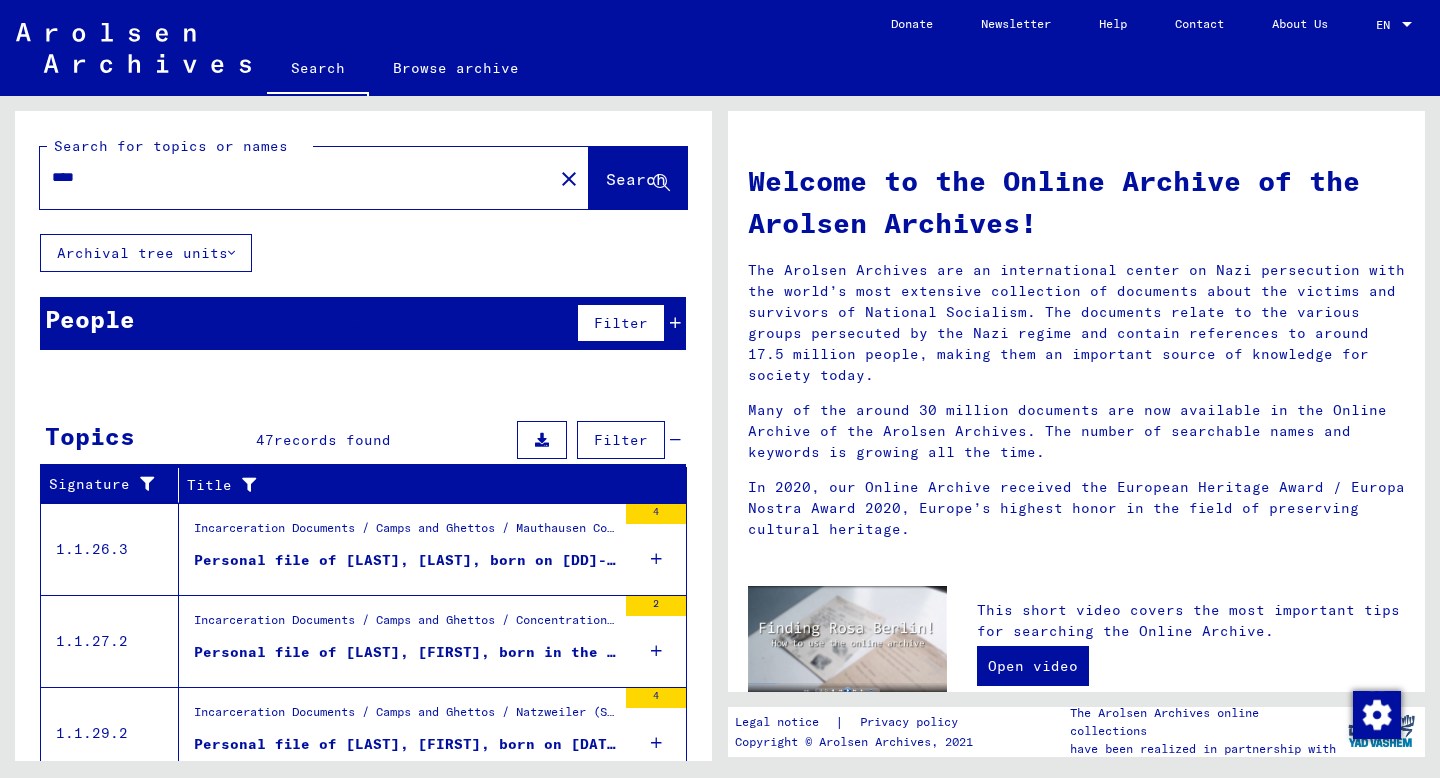 click on "Incarceration Documents / Camps and Ghettos / Mauthausen Concentration Camp / Individual Documents Regarding Male Detainees Mauthausen / Personal Files (male) - Concentration Camp Mauthausen / Files with names from [LAST]" at bounding box center (405, 533) 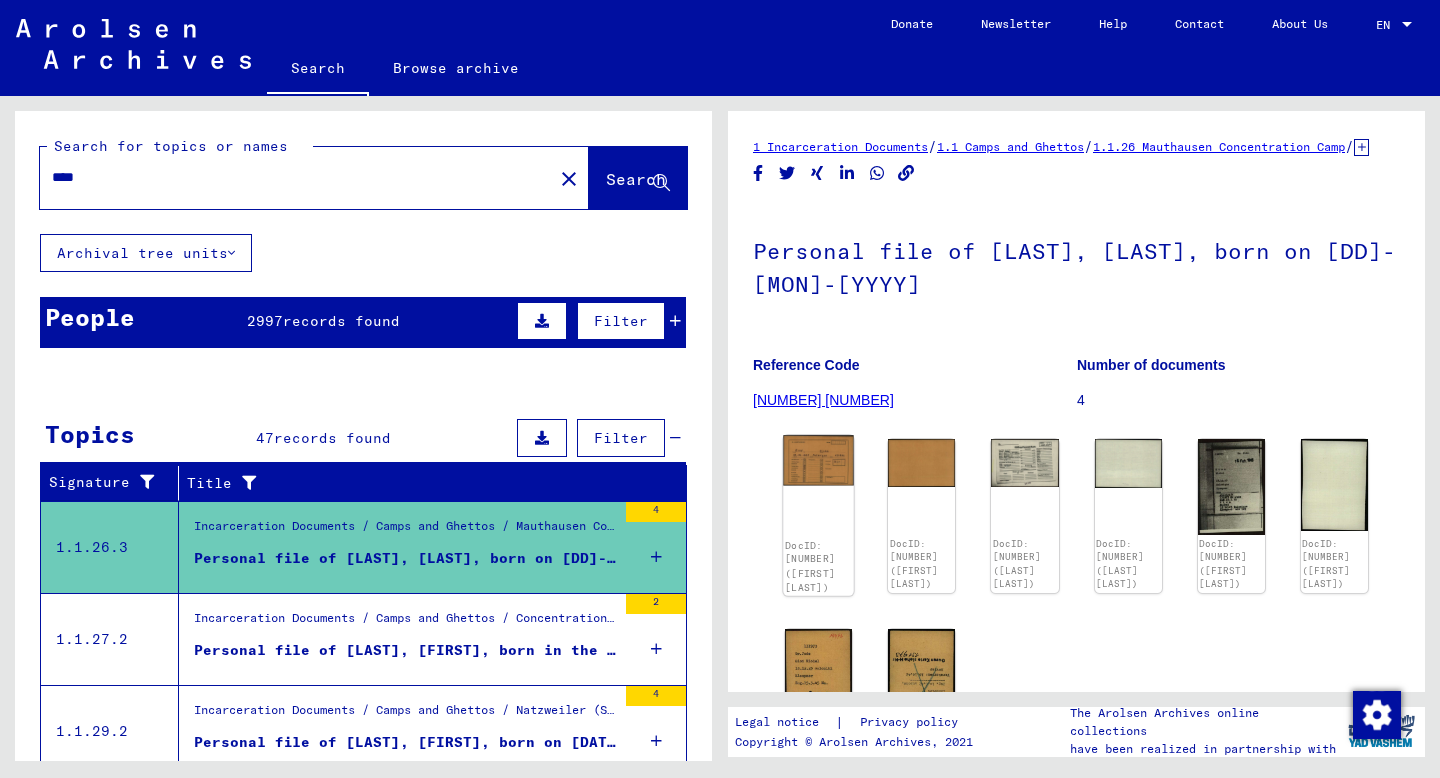 scroll, scrollTop: 97, scrollLeft: 0, axis: vertical 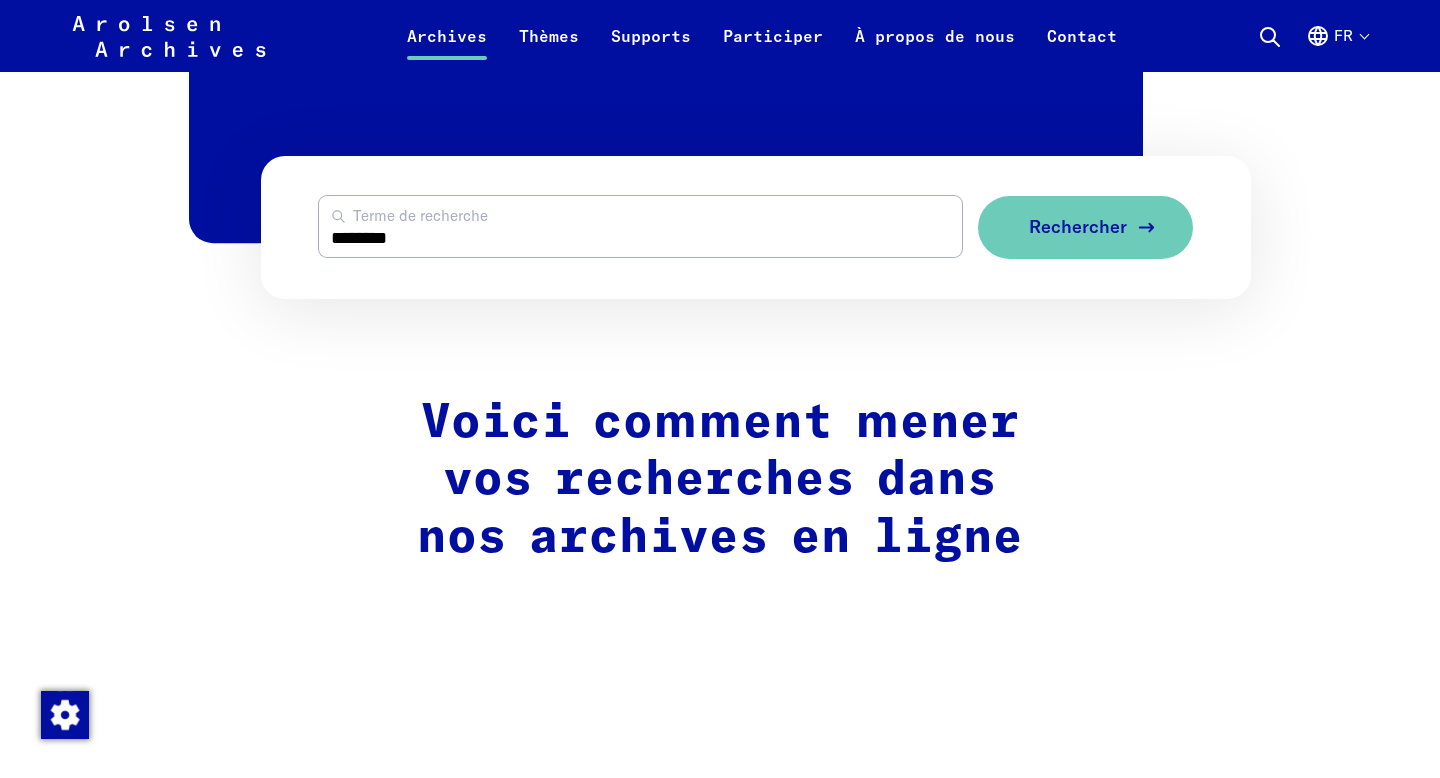 click on "Rechercher" at bounding box center [1078, 227] 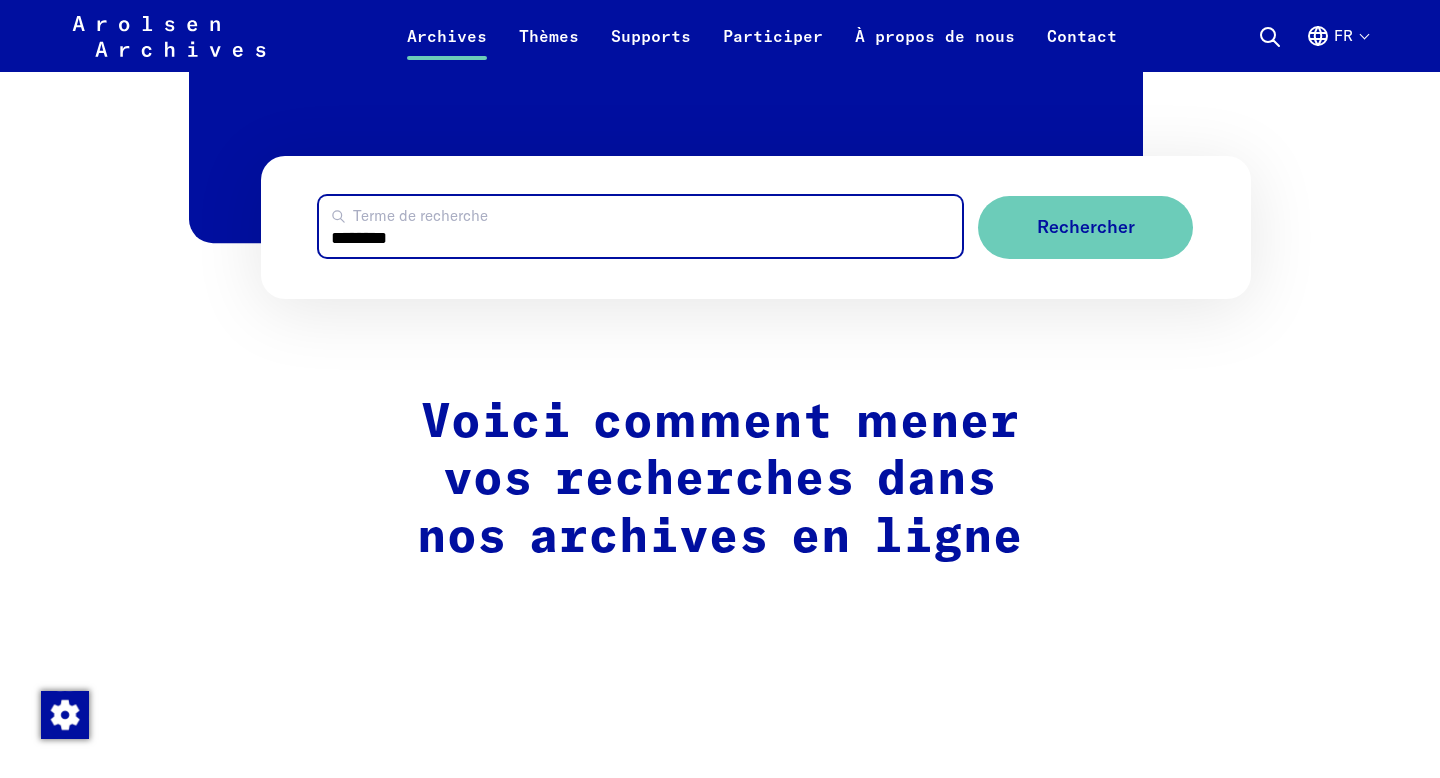 click on "*******" at bounding box center [641, 226] 